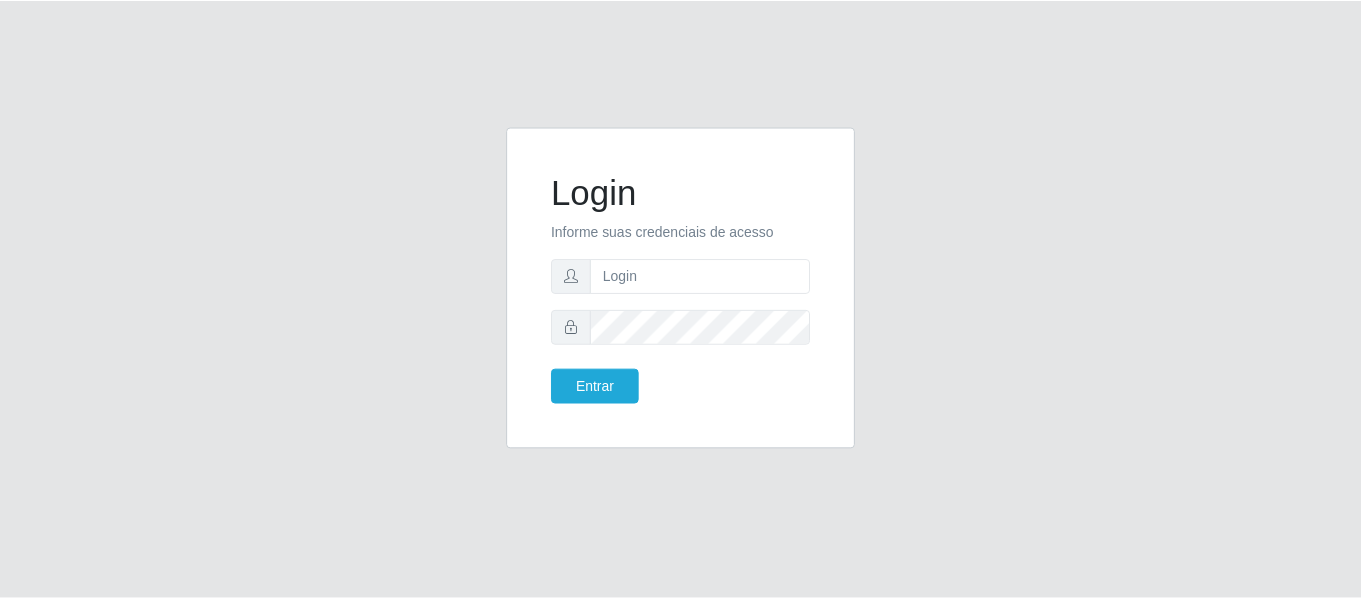 scroll, scrollTop: 0, scrollLeft: 0, axis: both 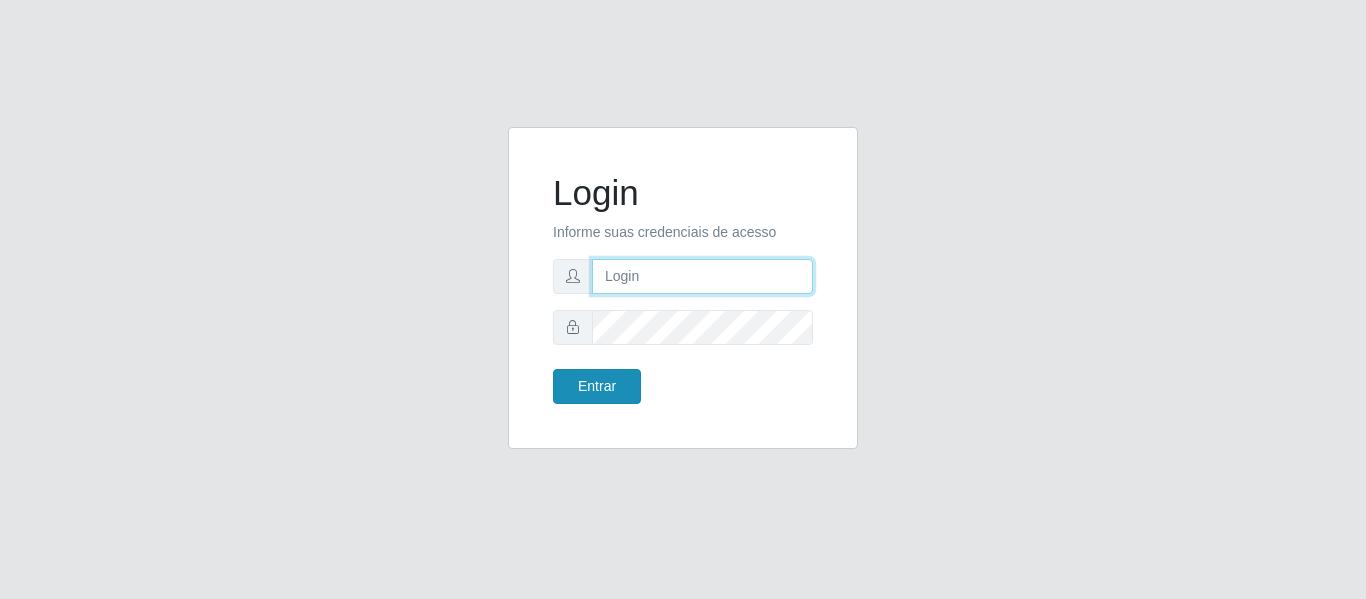 type on "[EMAIL]" 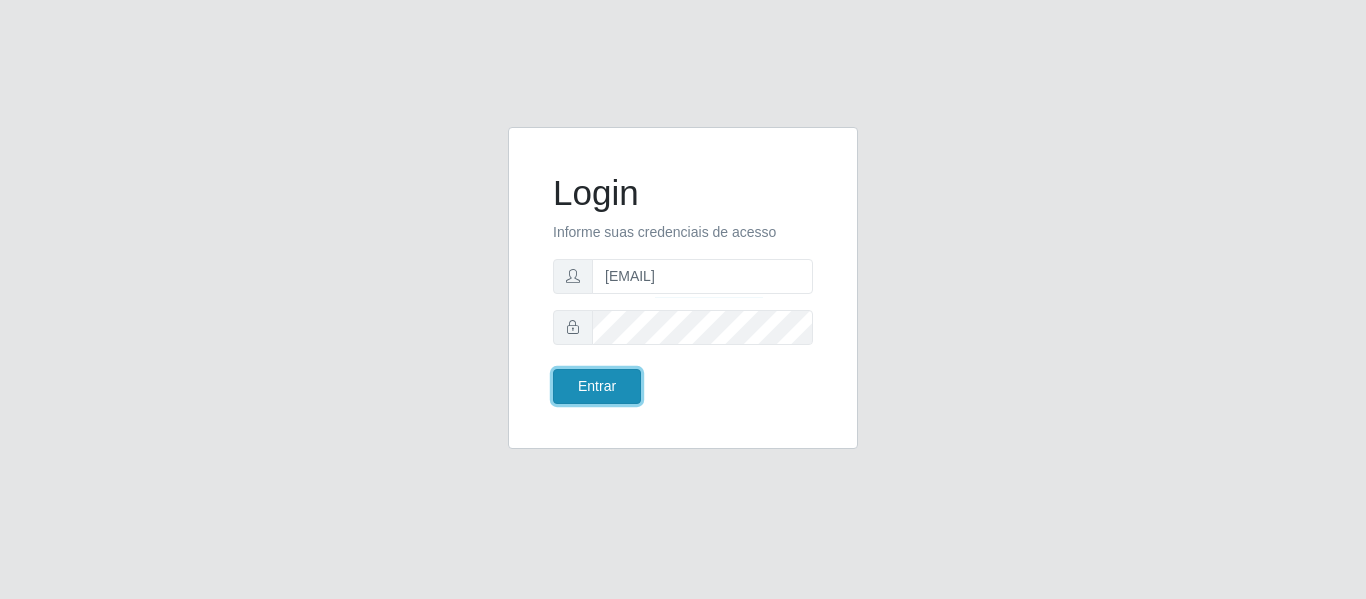 click on "Entrar" at bounding box center (597, 386) 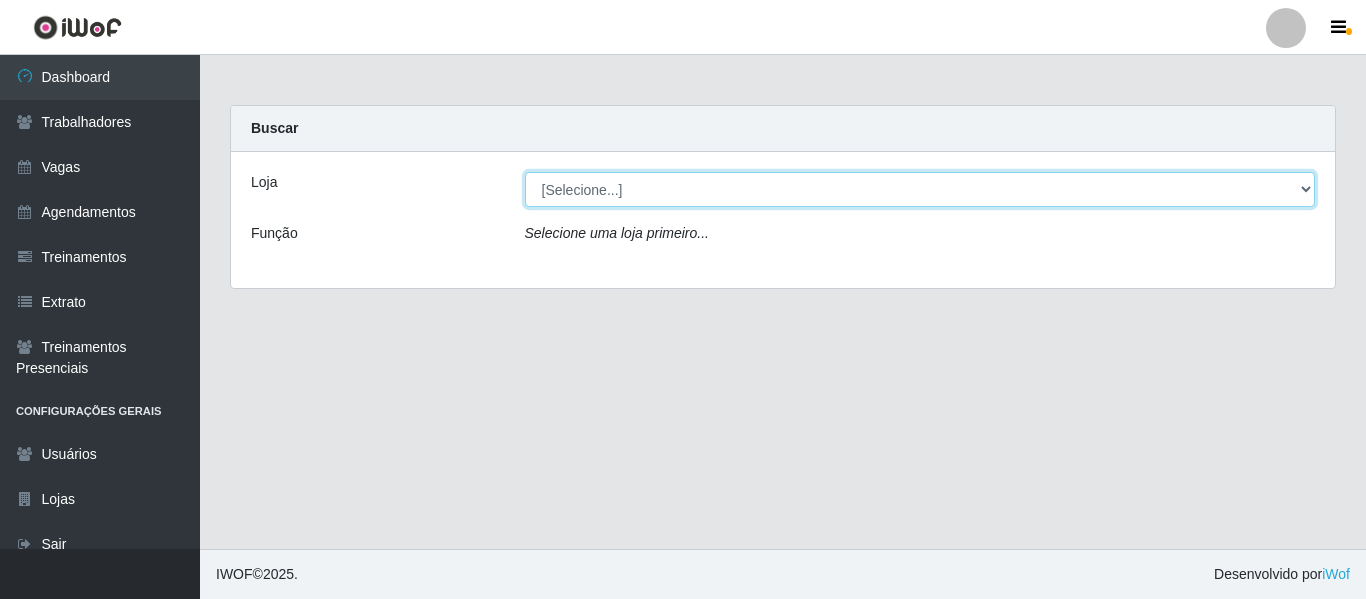 click on "[Selecione...] Bemais Supermercados - B11 [CITY]" at bounding box center (920, 189) 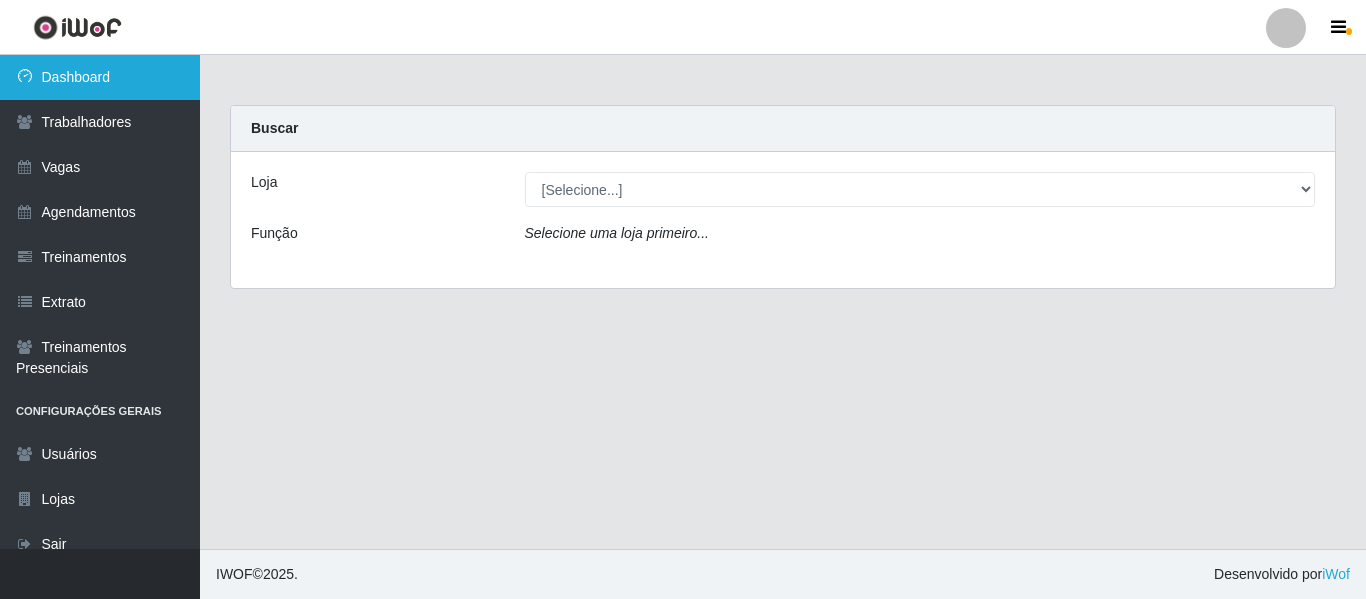 click on "Dashboard" at bounding box center [100, 77] 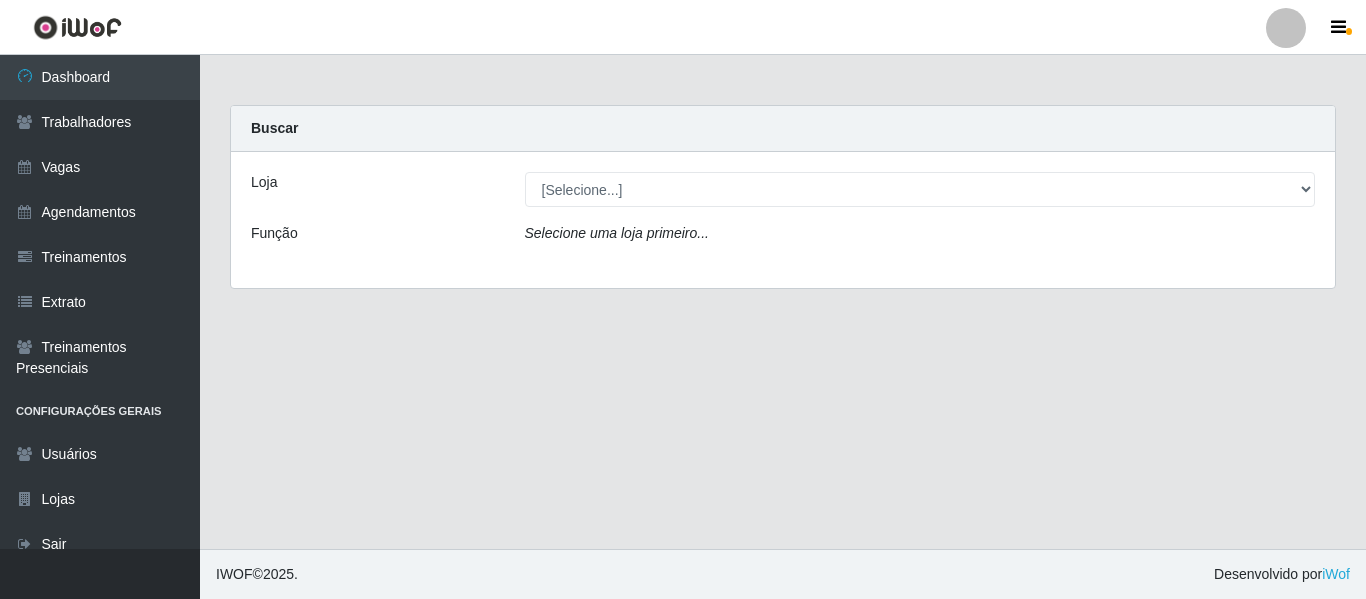click on "Loja [Selecione...] Bemais Supermercados - B11 [CITY]Função Selecione uma loja primeiro..." at bounding box center (783, 220) 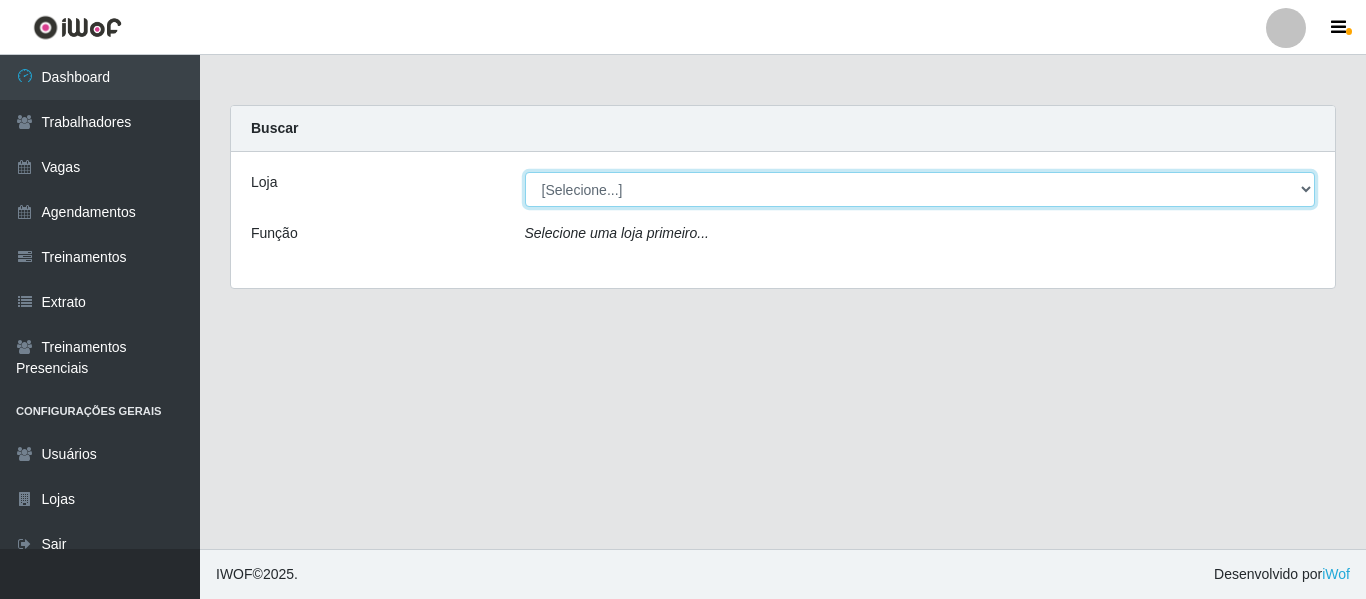 click on "[Selecione...] Bemais Supermercados - B11 [CITY]" at bounding box center (920, 189) 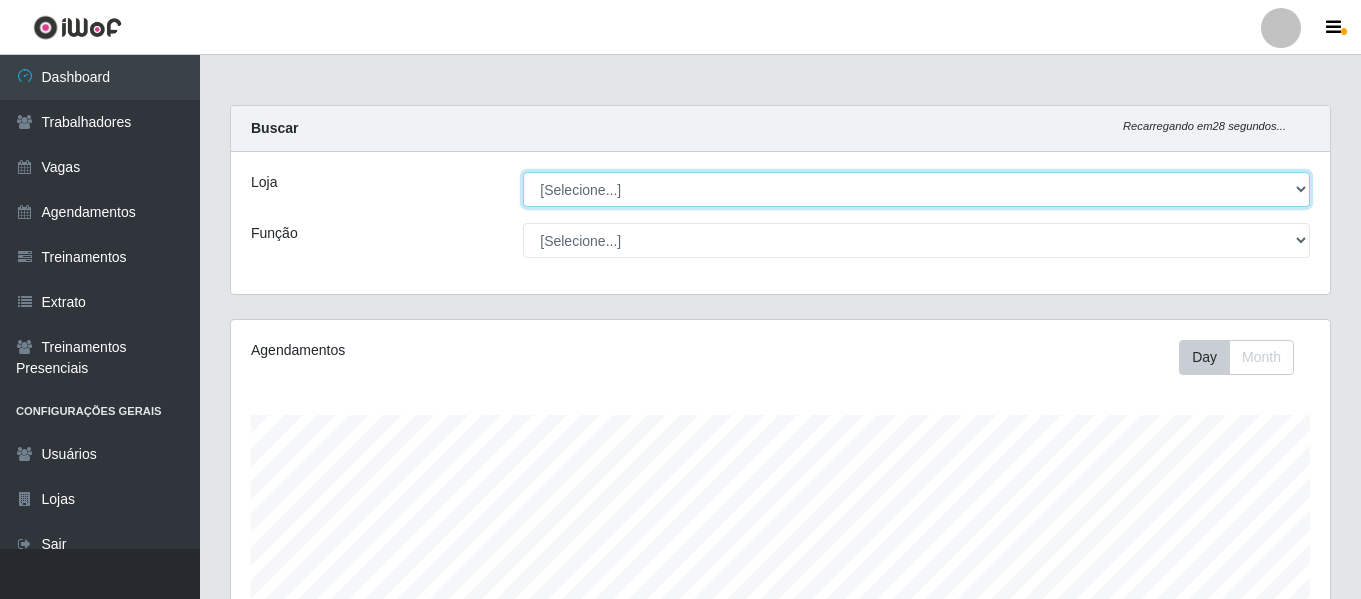 scroll, scrollTop: 999585, scrollLeft: 998901, axis: both 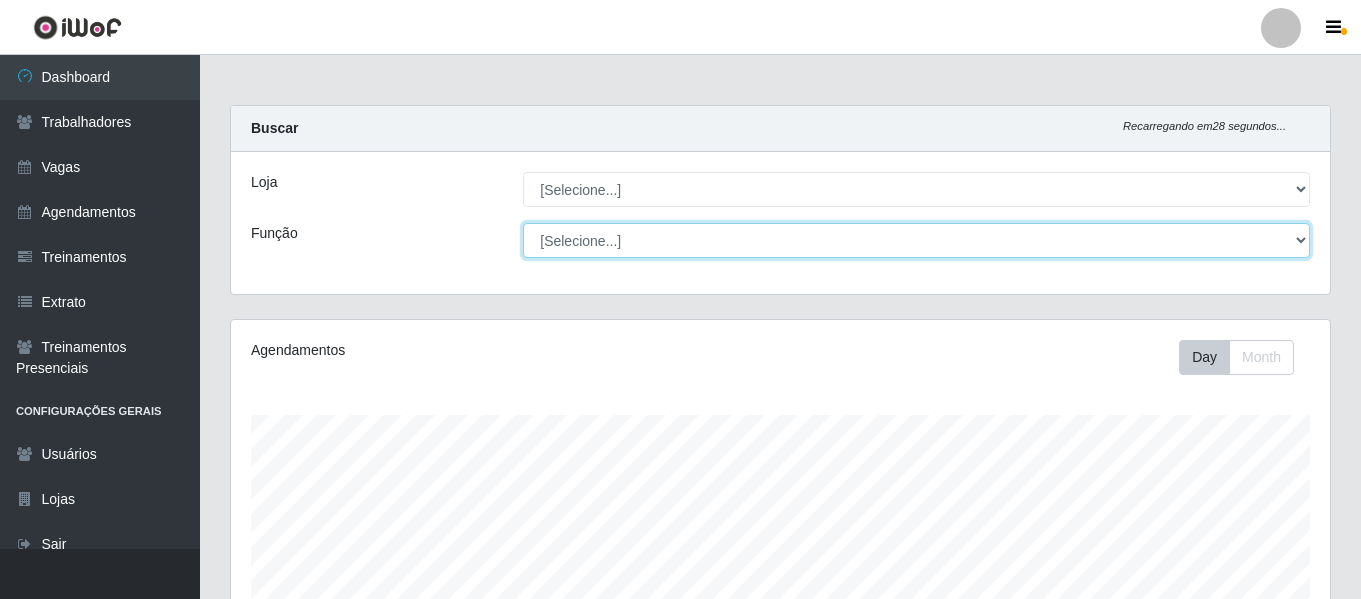 click on "[Selecione...] ASG ASG + ASG ++ Auxiliar de Estacionamento Auxiliar de Estacionamento + Auxiliar de Estacionamento ++ Auxiliar de Estoque Auxiliar de Estoque + Auxiliar de Estoque ++ Balconista de Açougue  Balconista de Açougue + Balconista de Açougue ++ Balconista de Frios Balconista de Frios + Balconista de Frios ++ Balconista de Padaria  Balconista de Padaria + Balconista de Padaria ++ Embalador Embalador + Embalador ++ Operador de Caixa Operador de Caixa + Operador de Caixa ++ Repositor  Repositor + Repositor ++ Repositor de Frios Repositor de Frios + Repositor de Frios ++ Repositor de Hortifruti Repositor de Hortifruti + Repositor de Hortifruti ++" at bounding box center [916, 240] 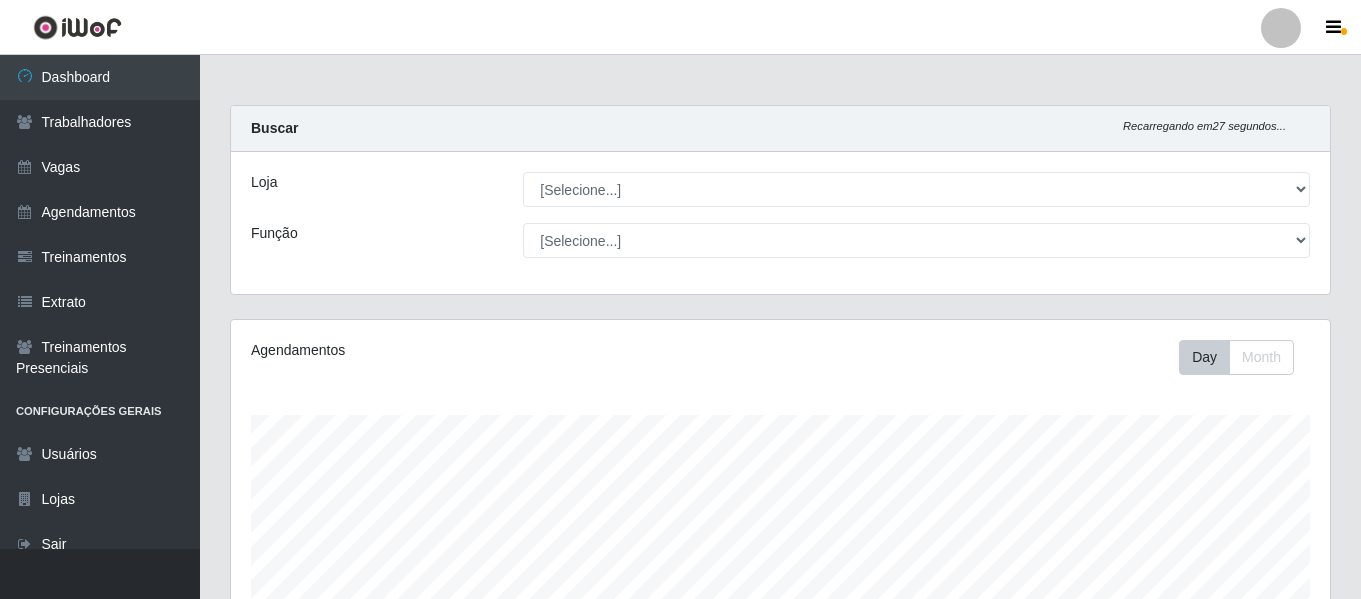 click on "Agendamentos Day Month" at bounding box center [780, 527] 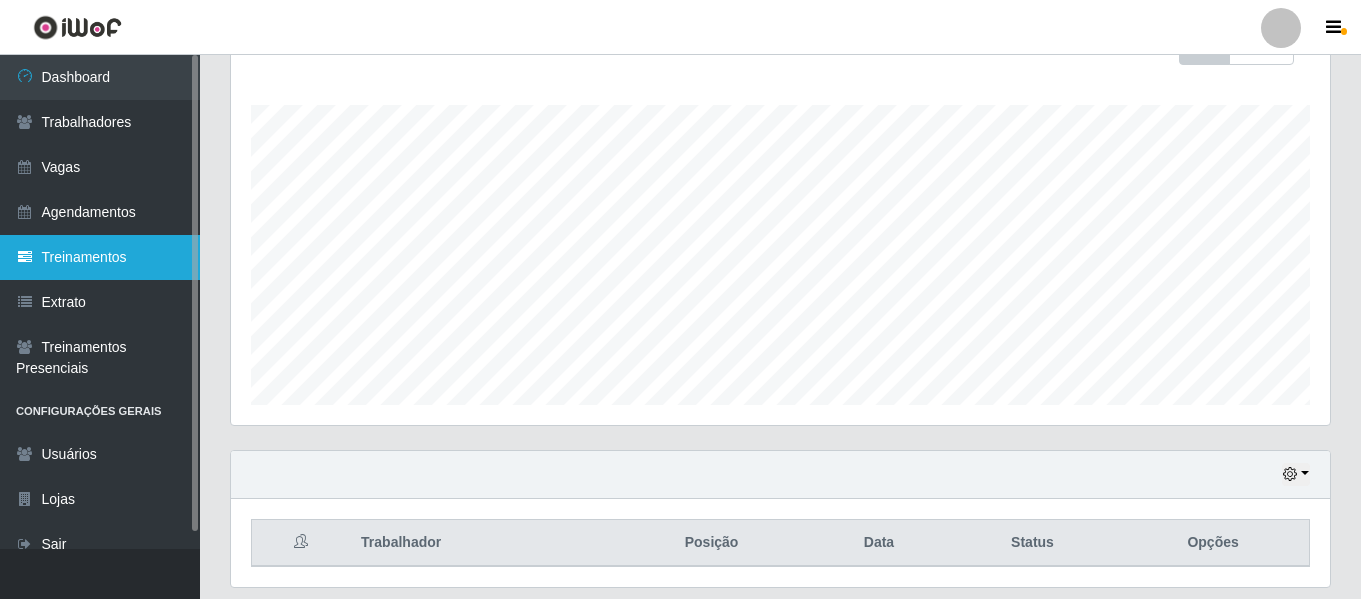 scroll, scrollTop: 0, scrollLeft: 0, axis: both 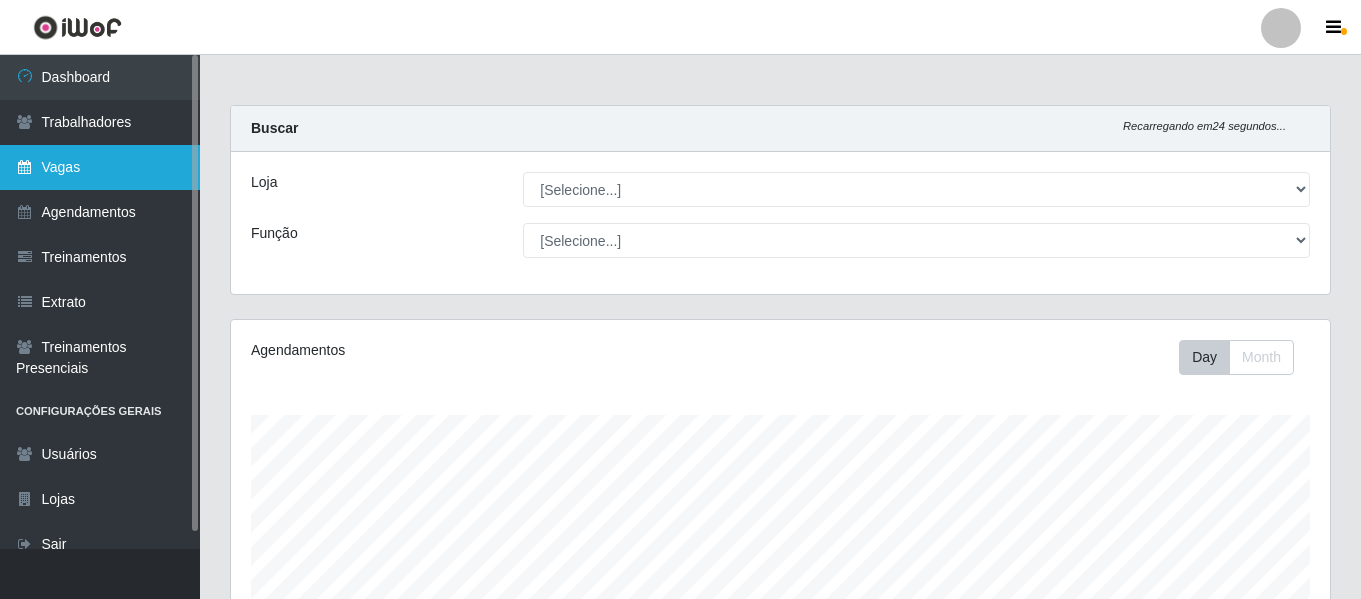 click on "Vagas" at bounding box center [100, 167] 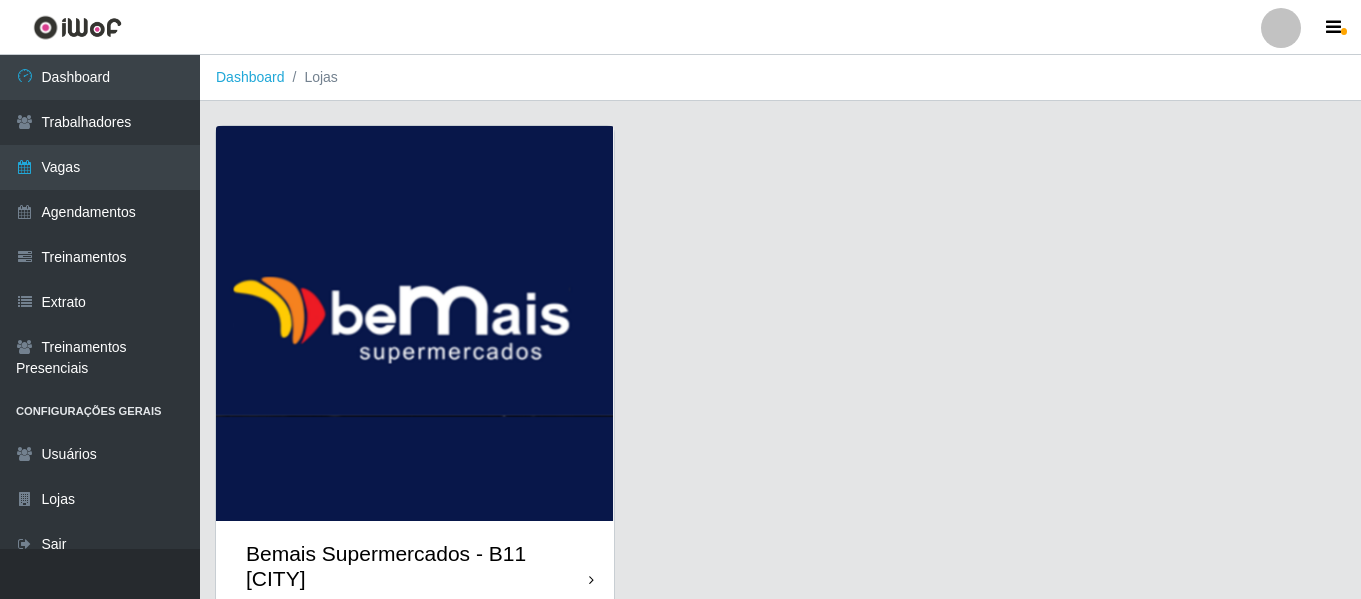 click at bounding box center (415, 323) 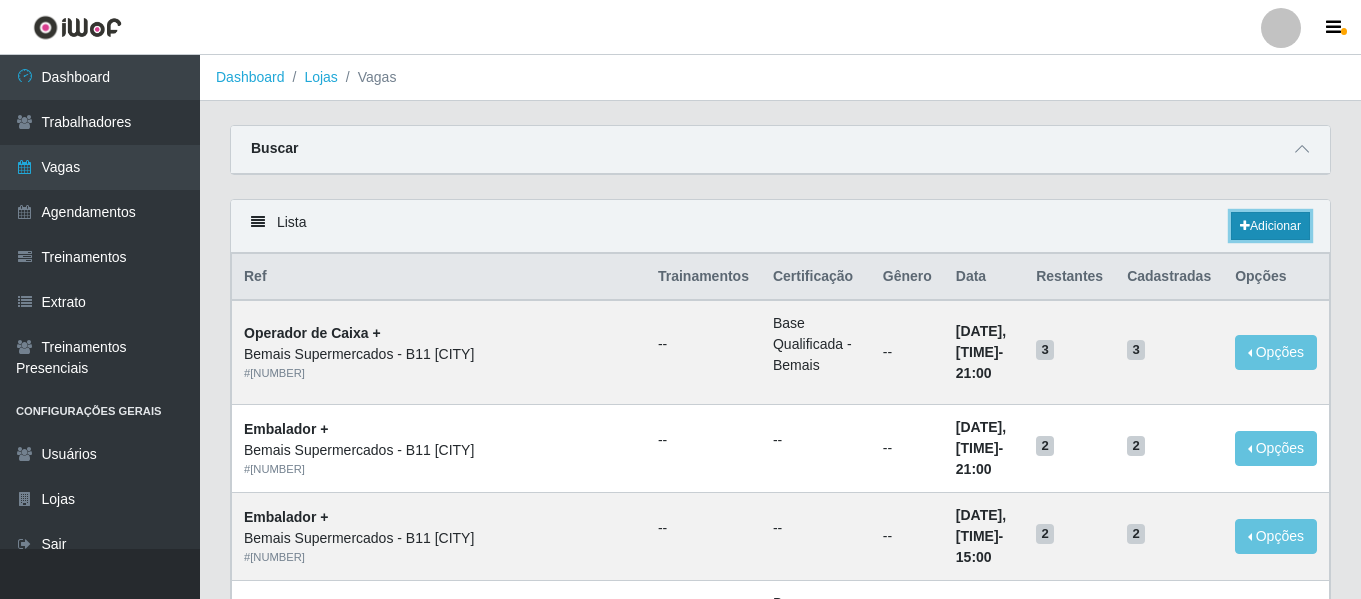 click on "Adicionar" at bounding box center [1270, 226] 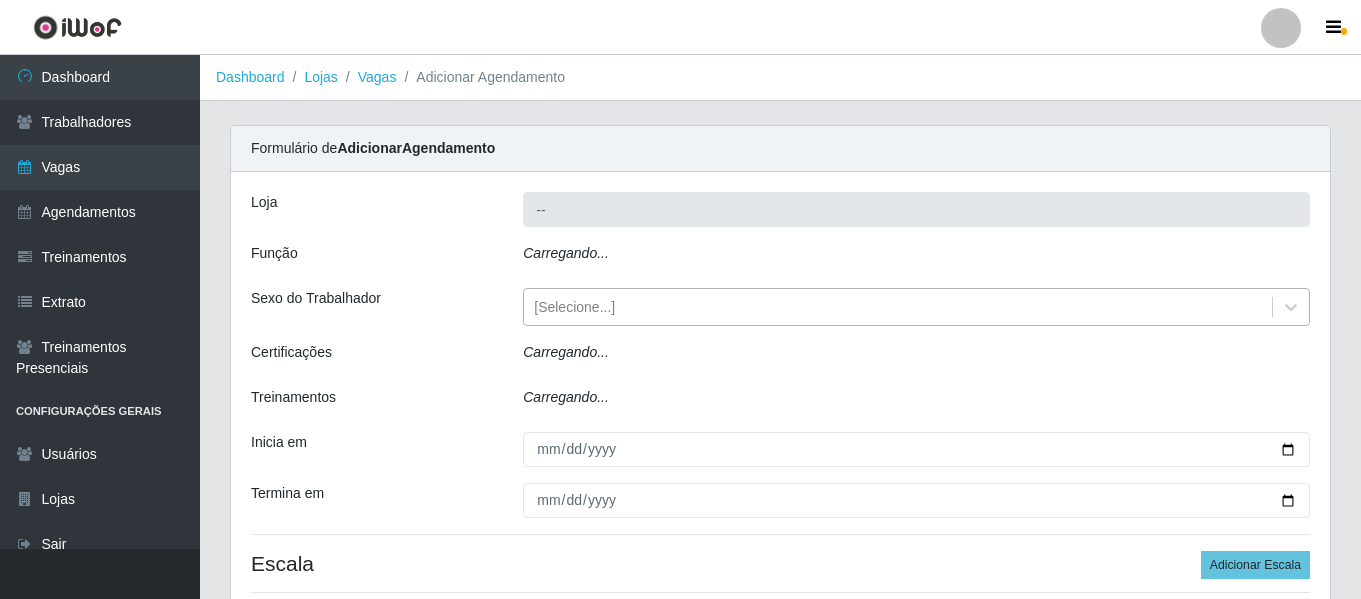 type on "Bemais Supermercados - B11 [CITY]" 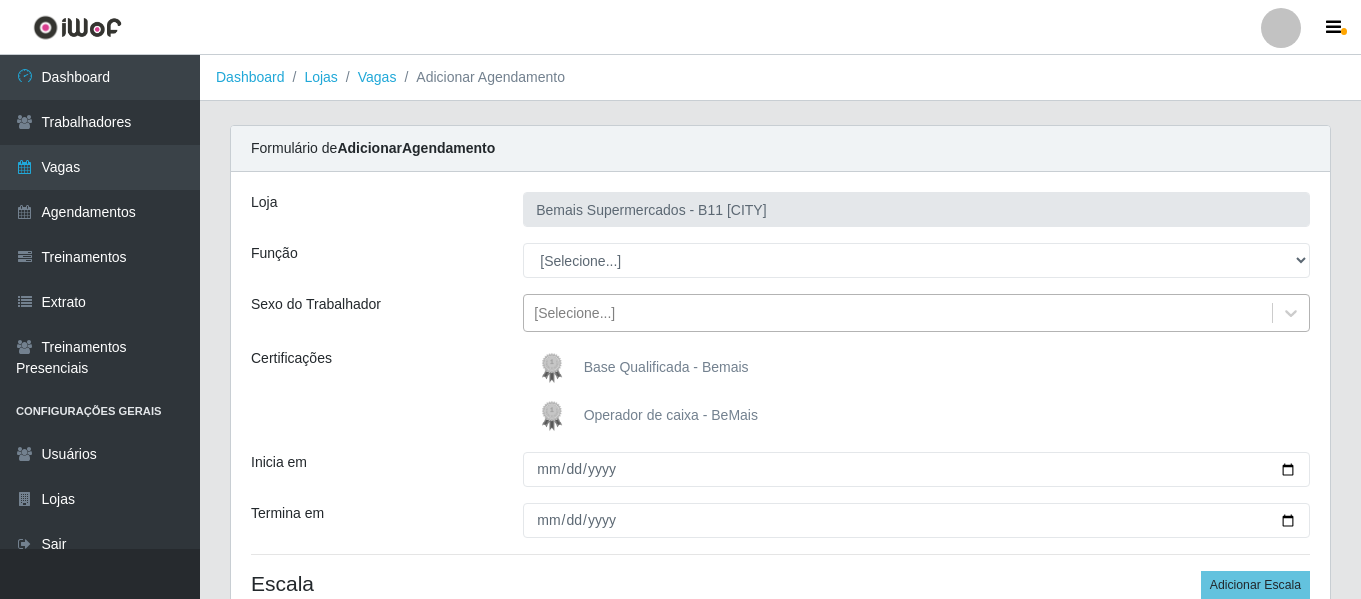 click on "[Selecione...]" at bounding box center (574, 313) 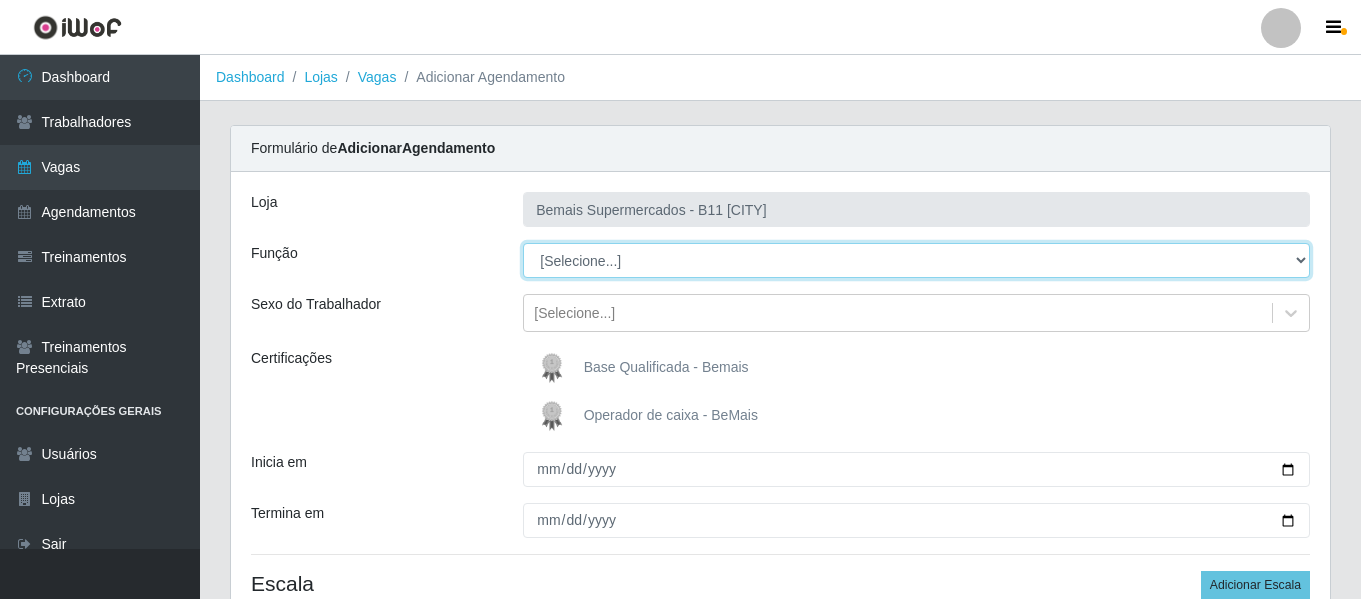 click on "[Selecione...] ASG ASG + ASG ++ Auxiliar de Estacionamento Auxiliar de Estacionamento + Auxiliar de Estacionamento ++ Auxiliar de Estoque Auxiliar de Estoque + Auxiliar de Estoque ++ Balconista de Açougue  Balconista de Açougue + Balconista de Açougue ++ Balconista de Frios Balconista de Frios + Balconista de Frios ++ Balconista de Padaria  Balconista de Padaria + Balconista de Padaria ++ Embalador Embalador + Embalador ++ Operador de Caixa Operador de Caixa + Operador de Caixa ++ Repositor  Repositor + Repositor ++ Repositor de Frios Repositor de Frios + Repositor de Frios ++ Repositor de Hortifruti Repositor de Hortifruti + Repositor de Hortifruti ++" at bounding box center [916, 260] 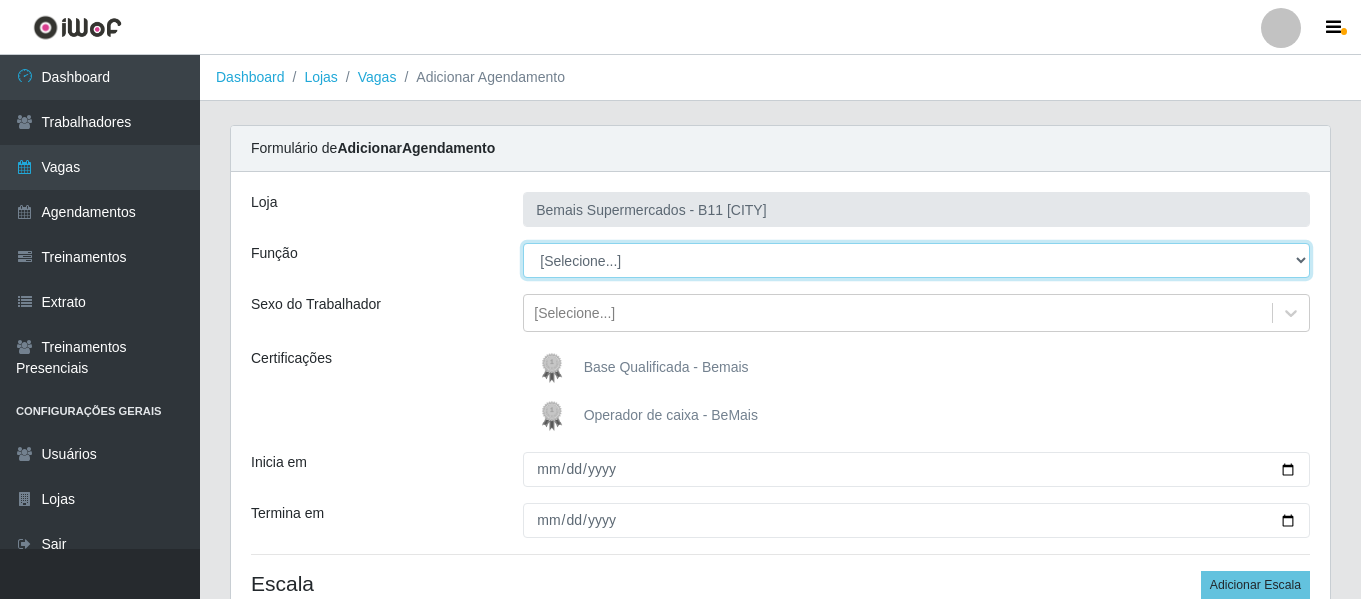 select on "[NUMBER]" 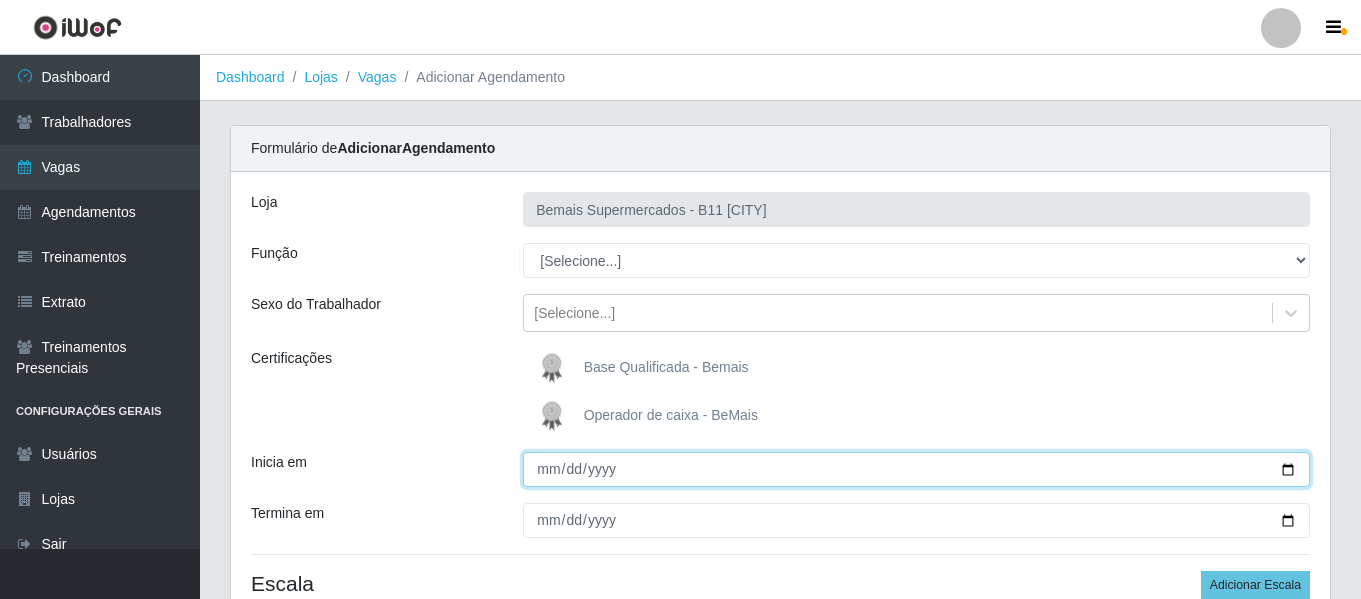 click on "Inicia em" at bounding box center [916, 469] 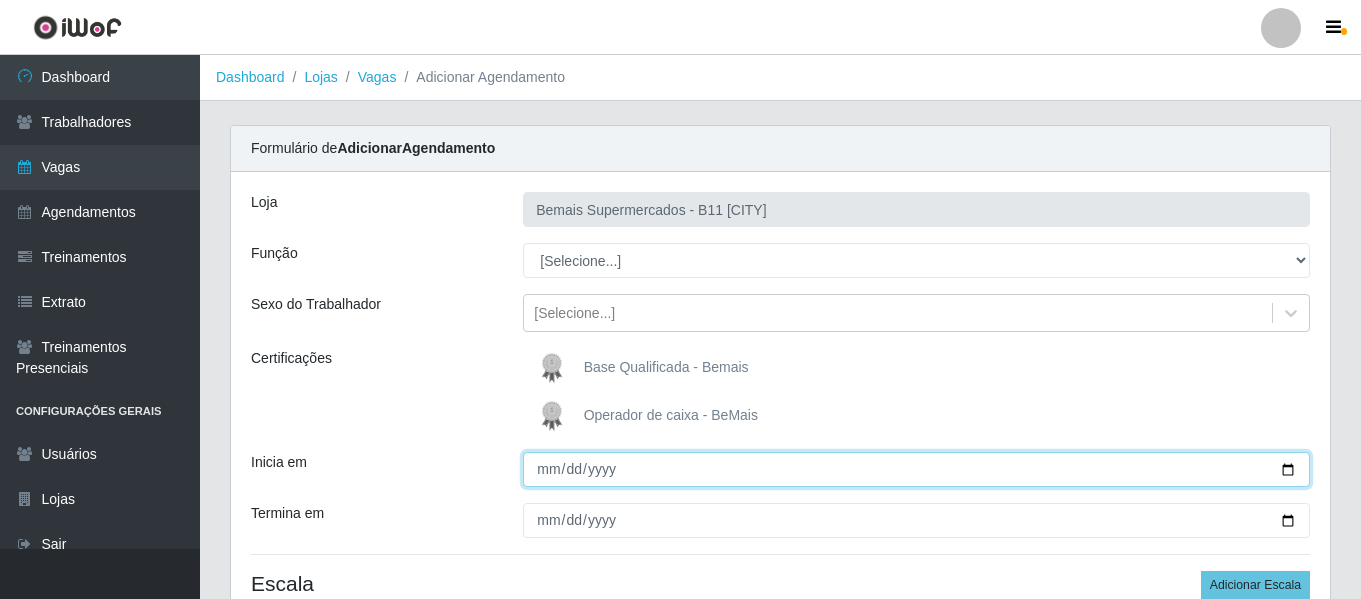 type on "[DATE]" 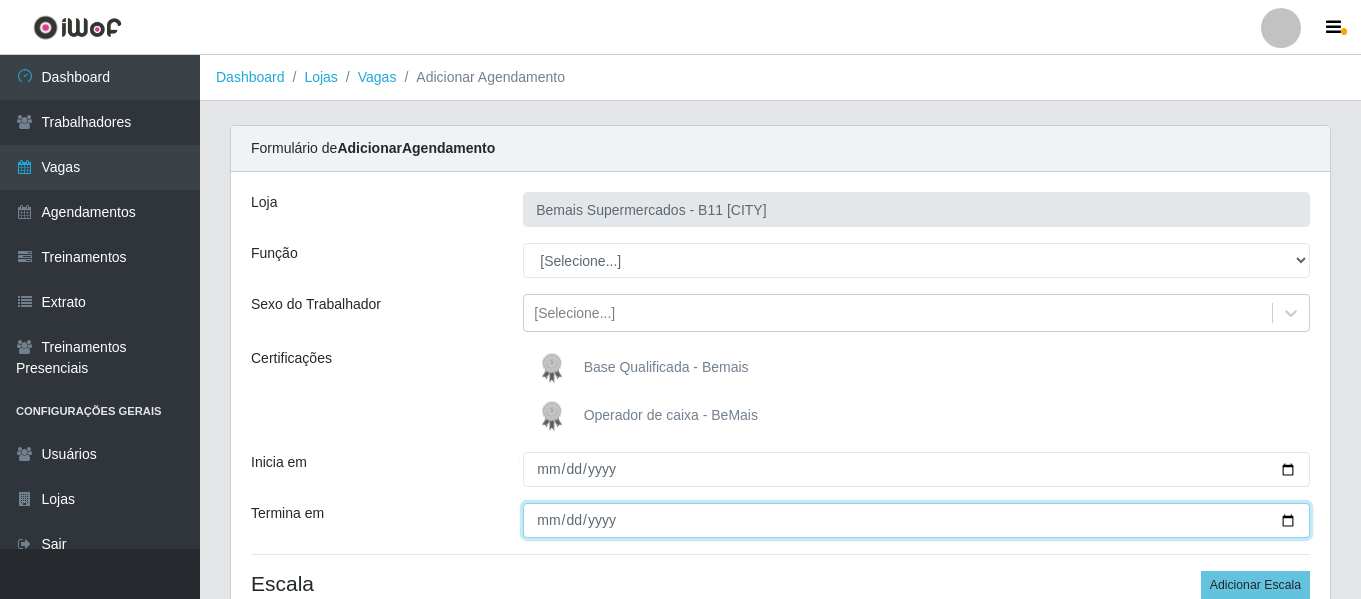 click on "Termina em" at bounding box center (916, 520) 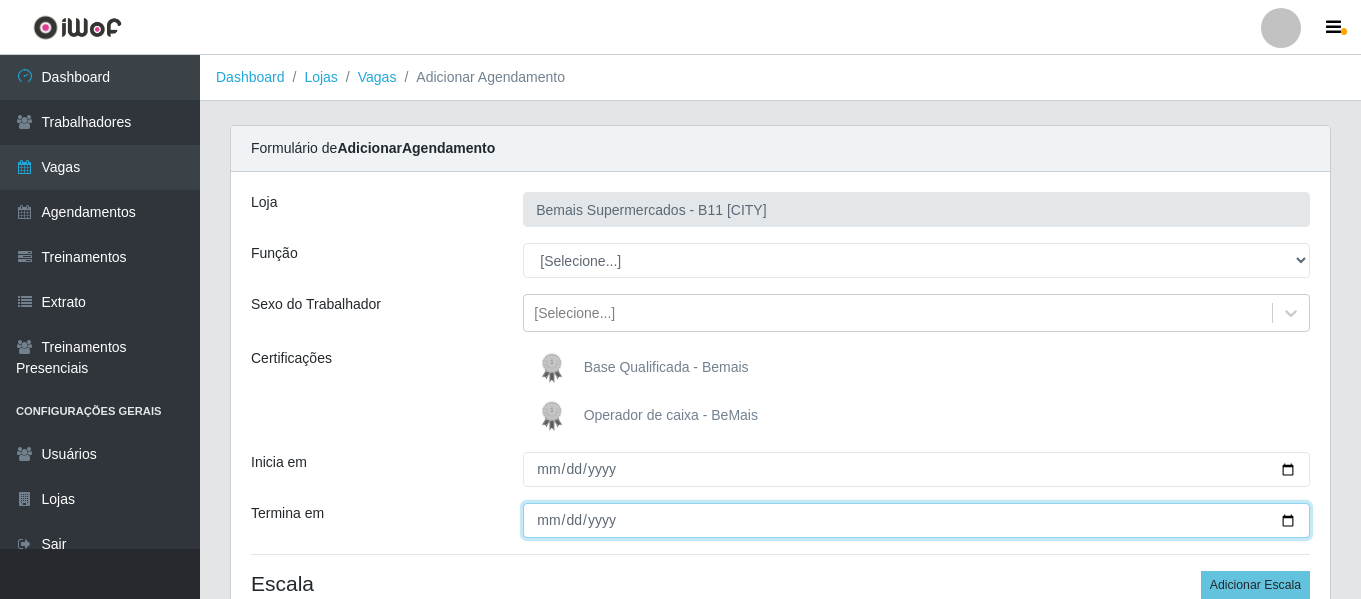 type on "[DATE]" 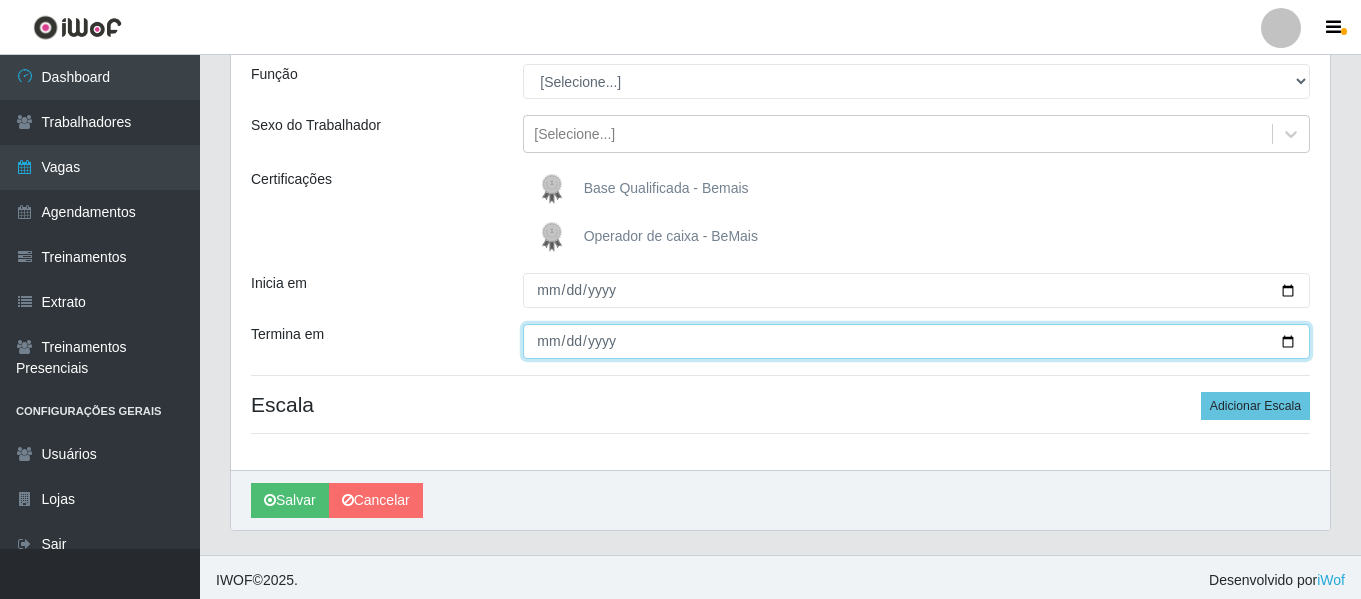 scroll, scrollTop: 185, scrollLeft: 0, axis: vertical 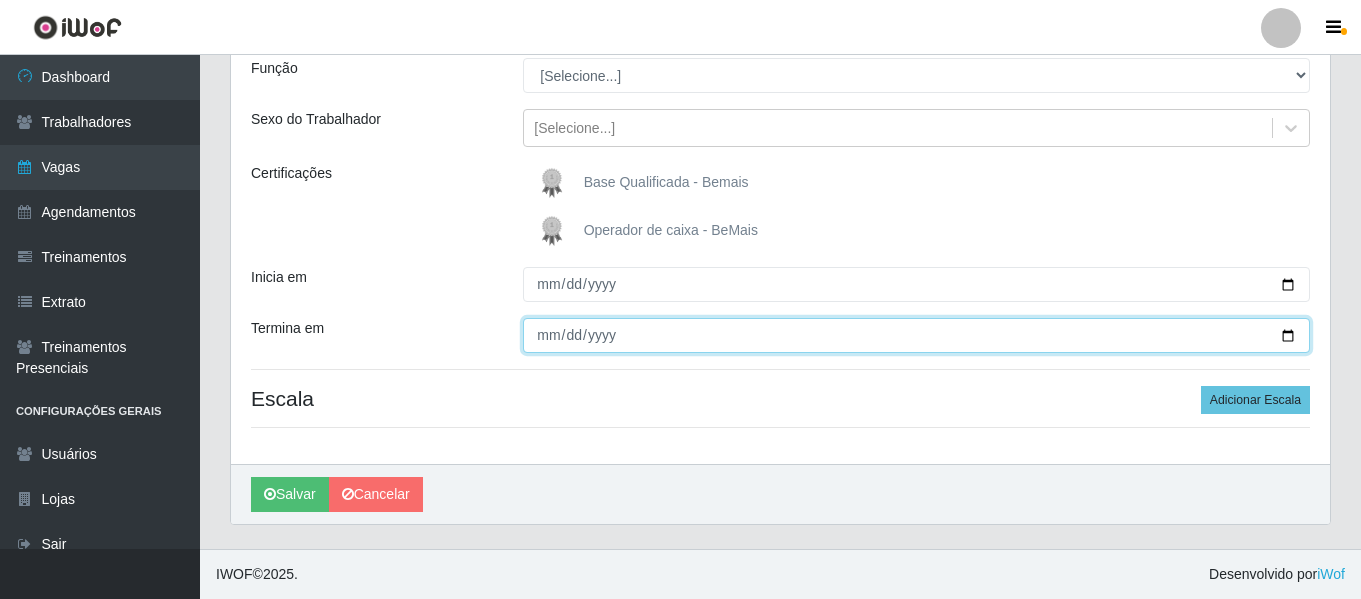 click on "[DATE]" at bounding box center [916, 335] 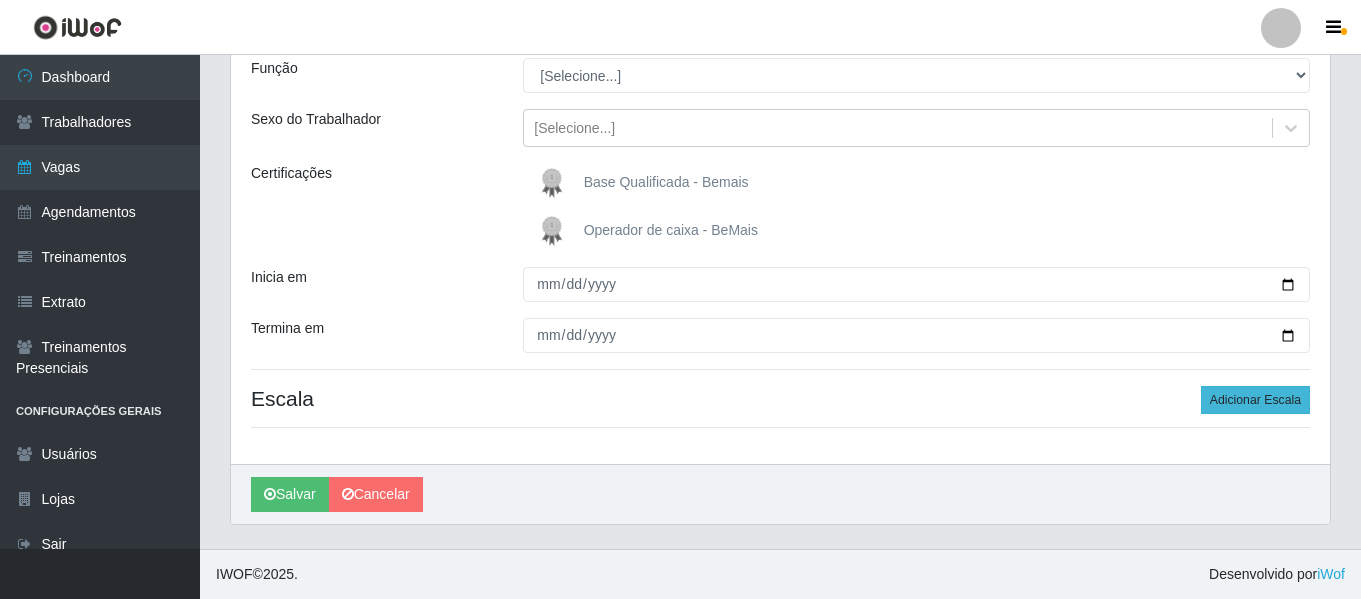 click on "Loja Bemais Supermercados - B11 [CITY]Função [Selecione...] ASG ASG + ASG ++ Auxiliar de Estacionamento Auxiliar de Estacionamento + Auxiliar de Estacionamento ++ Auxiliar de Estoque Auxiliar de Estoque + Auxiliar de Estoque ++ Balconista de Açougue  Balconista de Açougue + Balconista de Açougue ++ Balconista de Frios Balconista de Frios + Balconista de Frios ++ Balconista de Padaria  Balconista de Padaria + Balconista de Padaria ++ Embalador Embalador + Embalador ++ Operador de Caixa Operador de Caixa + Operador de Caixa ++ Repositor  Repositor + Repositor ++ Repositor de Frios Repositor de Frios + Repositor de Frios ++ Repositor de Hortifruti Repositor de Hortifruti + Repositor de Hortifruti ++ Sexo do Trabalhador [Selecione...] Certificações   Base Qualificada -  Bemais   Operador de caixa - BeMais Inicia em [DATE] Termina em [DATE] Escala Adicionar Escala" at bounding box center (780, 225) 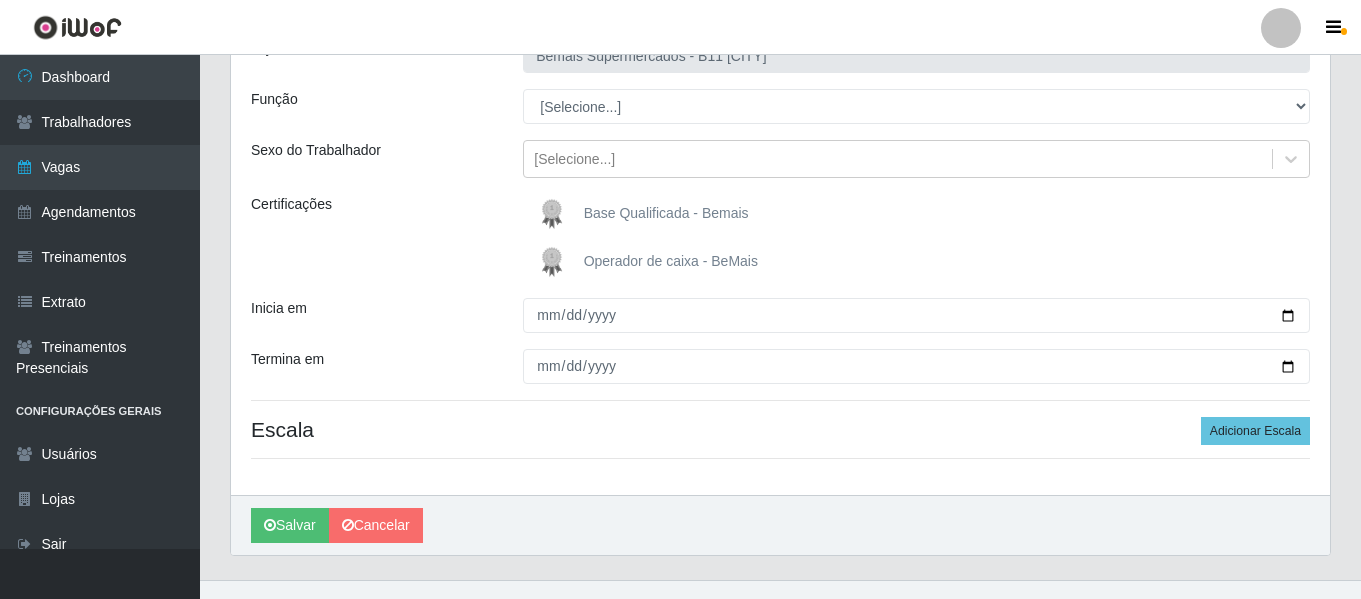 scroll, scrollTop: 185, scrollLeft: 0, axis: vertical 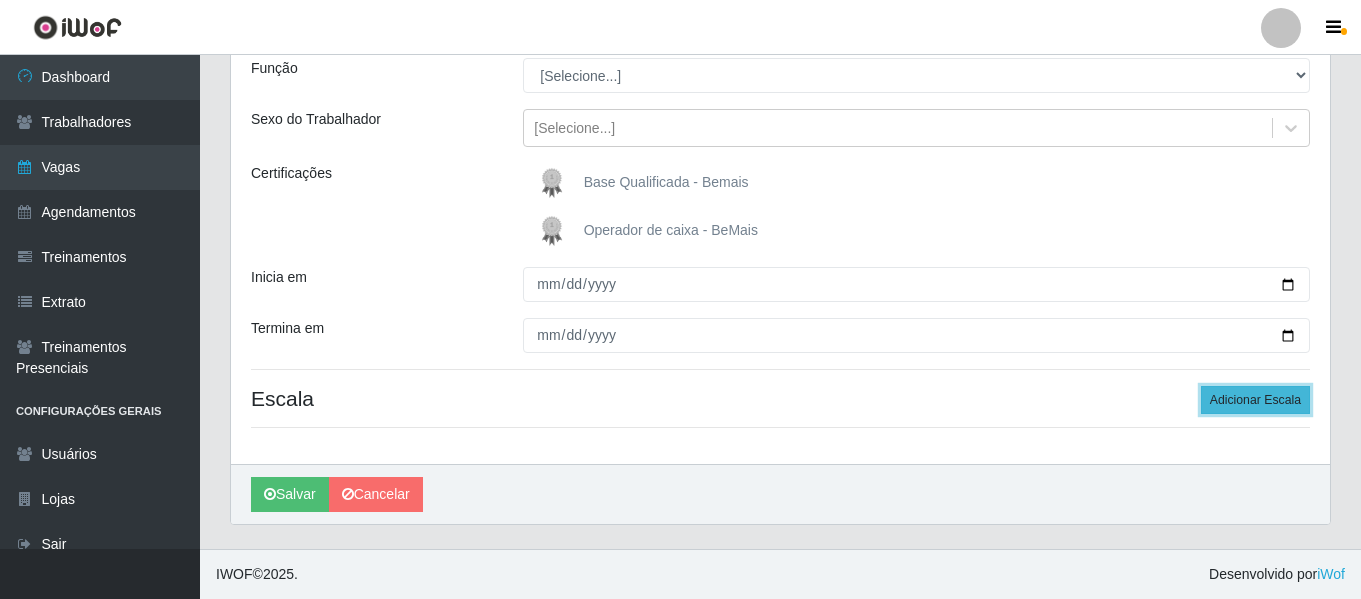 click on "Adicionar Escala" at bounding box center (1255, 400) 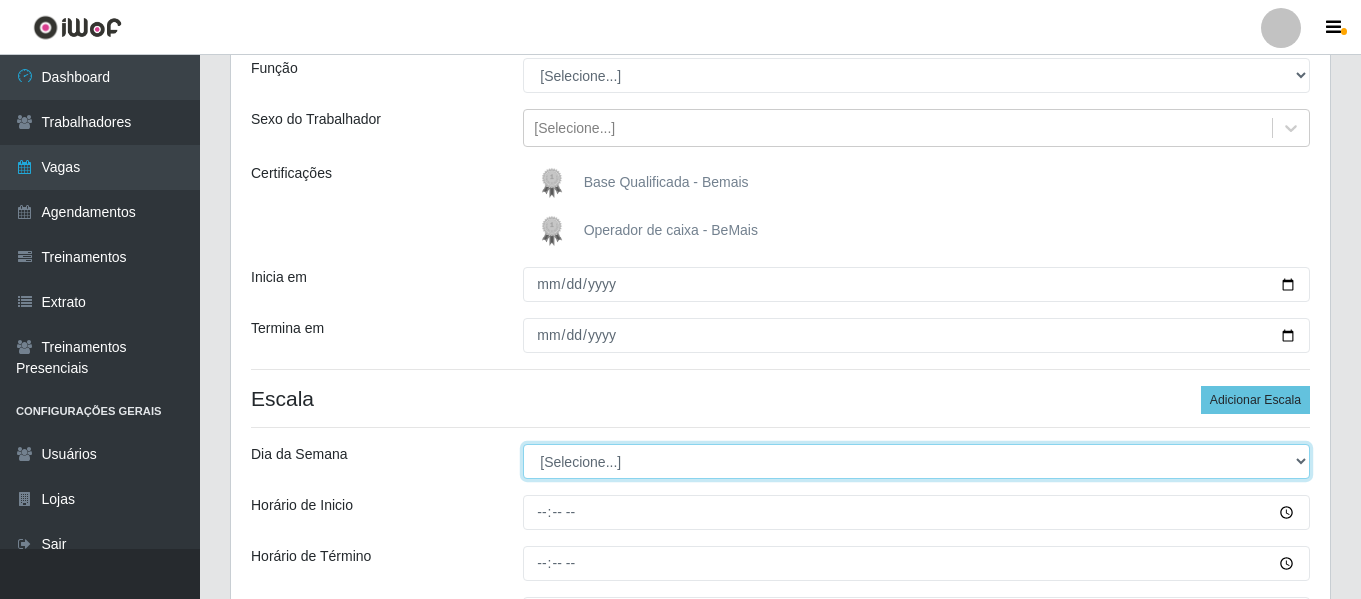 click on "[Selecione...] Segunda Terça Quarta Quinta Sexta Sábado Domingo" at bounding box center [916, 461] 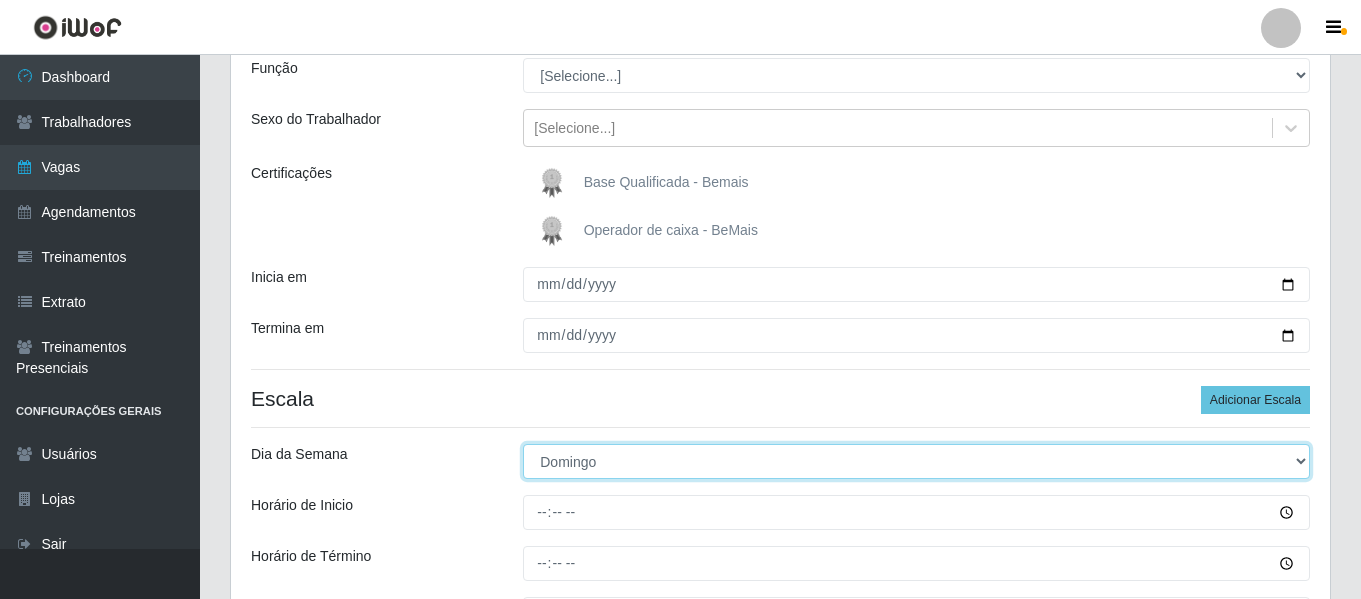 click on "[Selecione...] Segunda Terça Quarta Quinta Sexta Sábado Domingo" at bounding box center [916, 461] 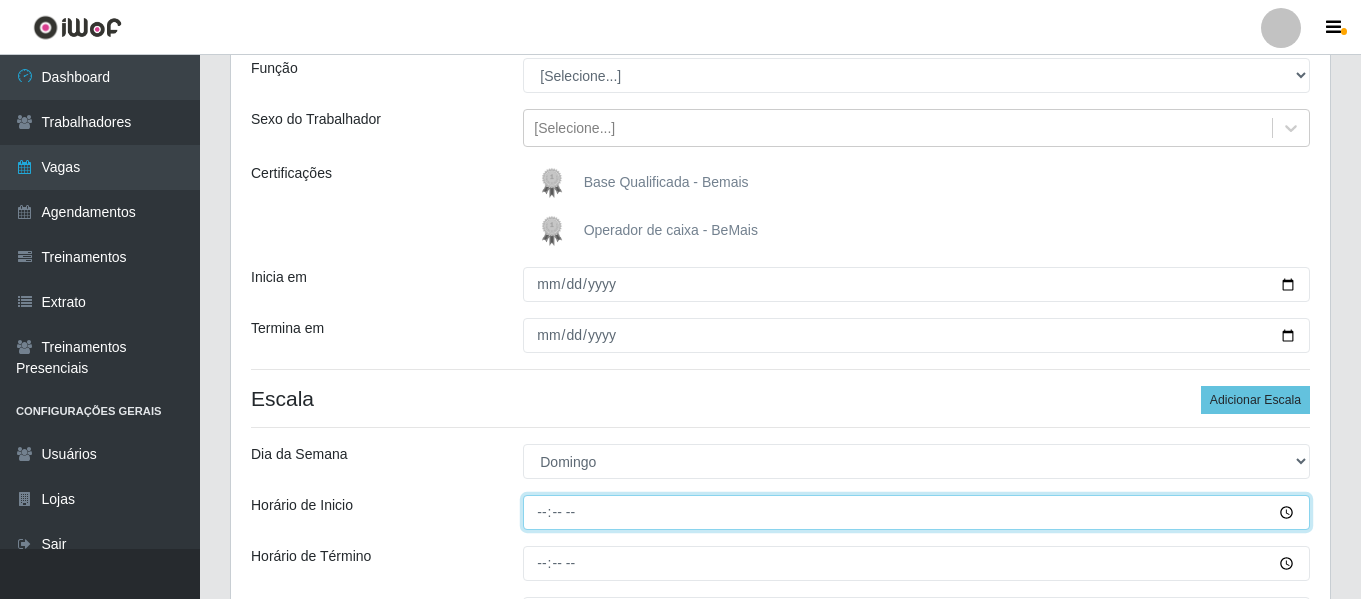 click on "Horário de Inicio" at bounding box center (916, 512) 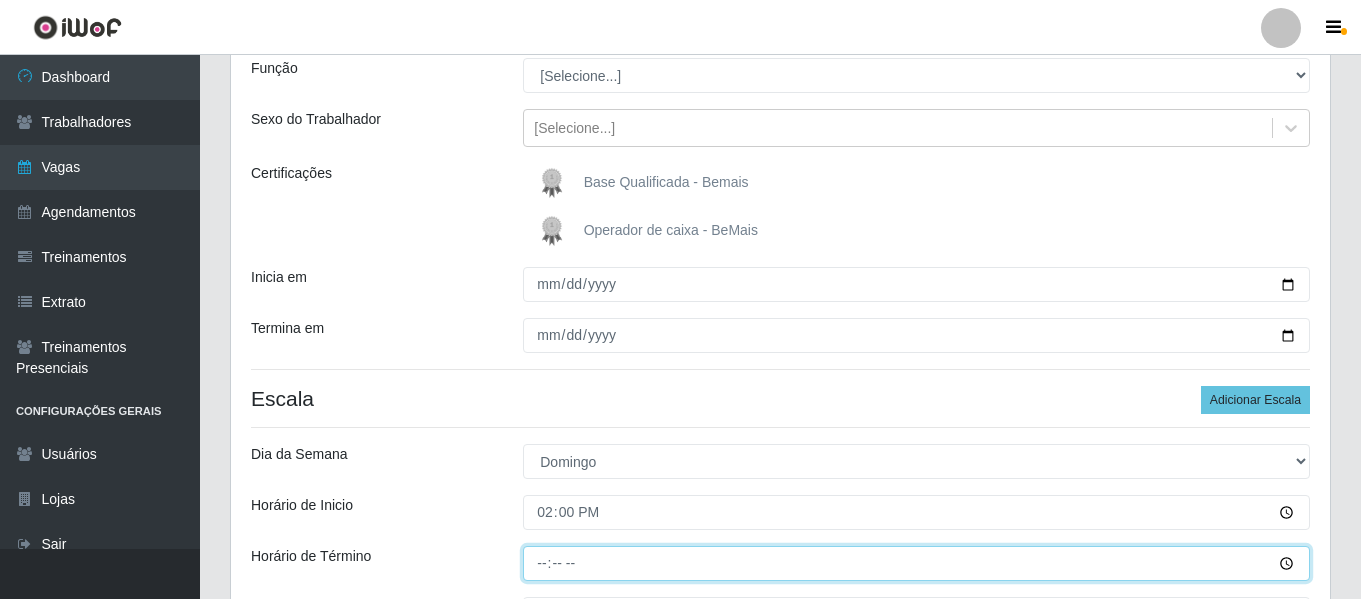 click on "Horário de Término" at bounding box center (916, 563) 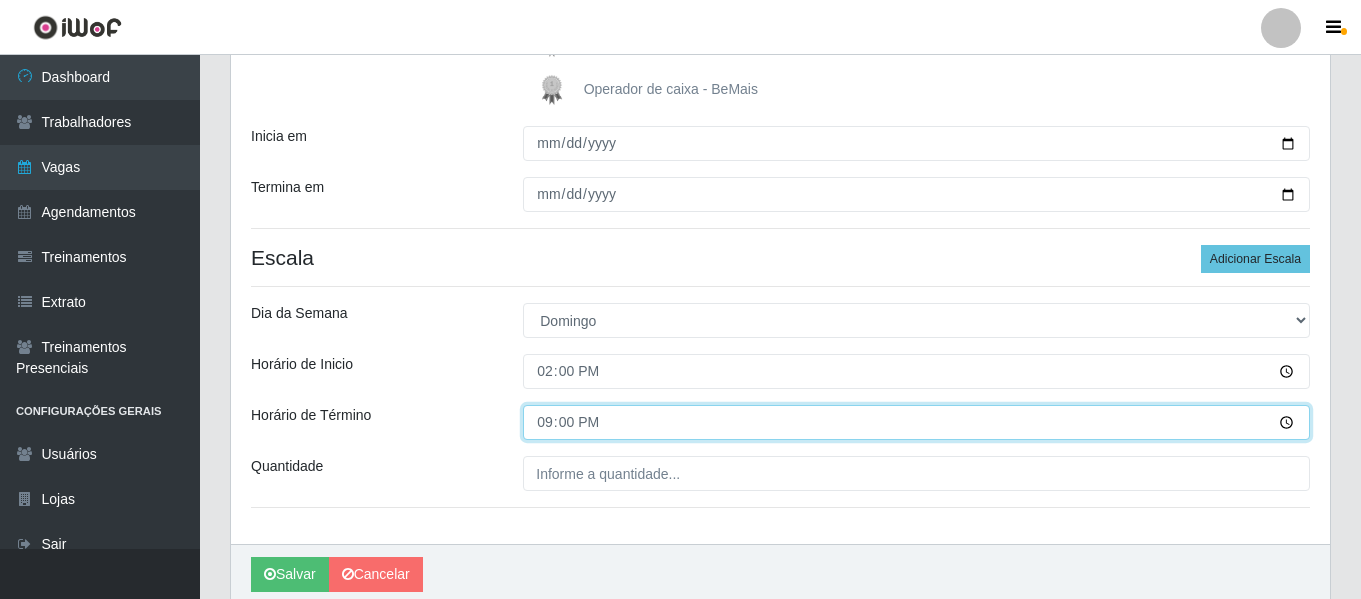 scroll, scrollTop: 406, scrollLeft: 0, axis: vertical 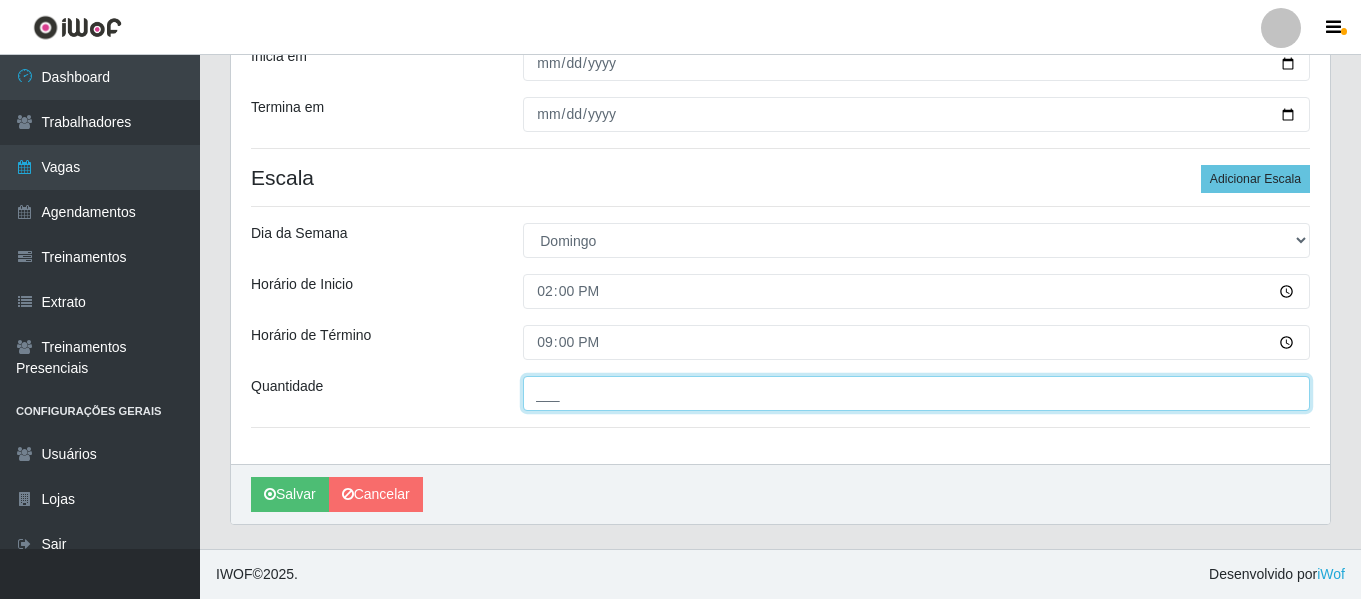 click on "___" at bounding box center (916, 393) 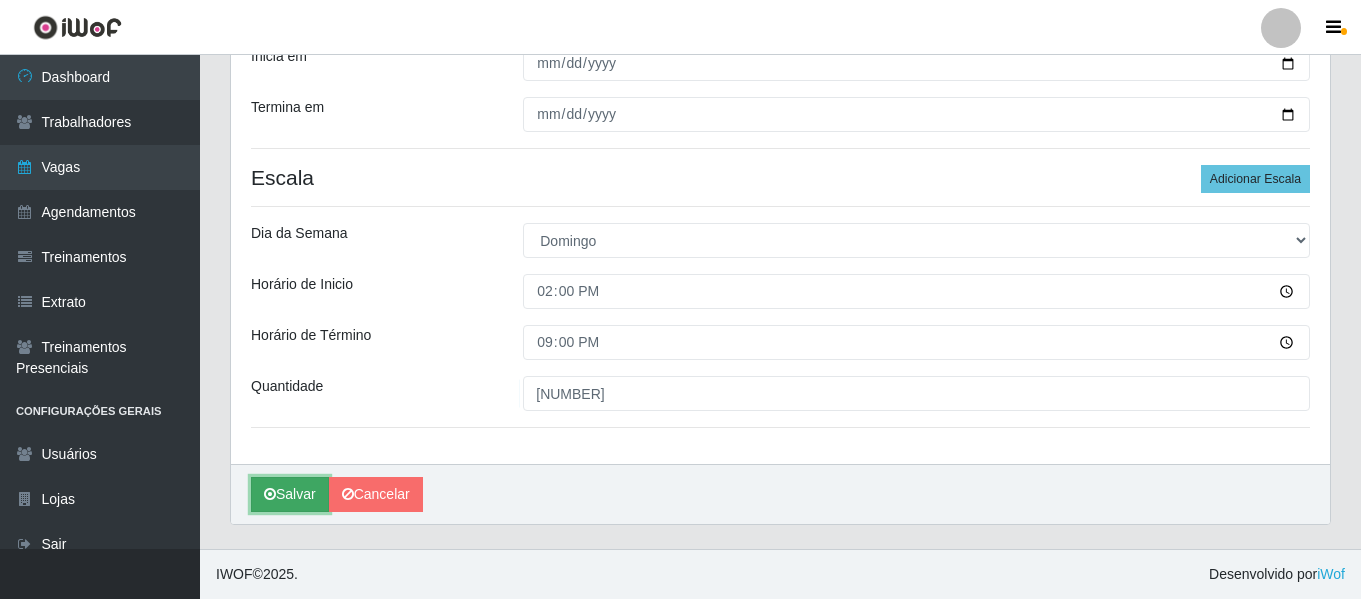 click on "Salvar" at bounding box center (290, 494) 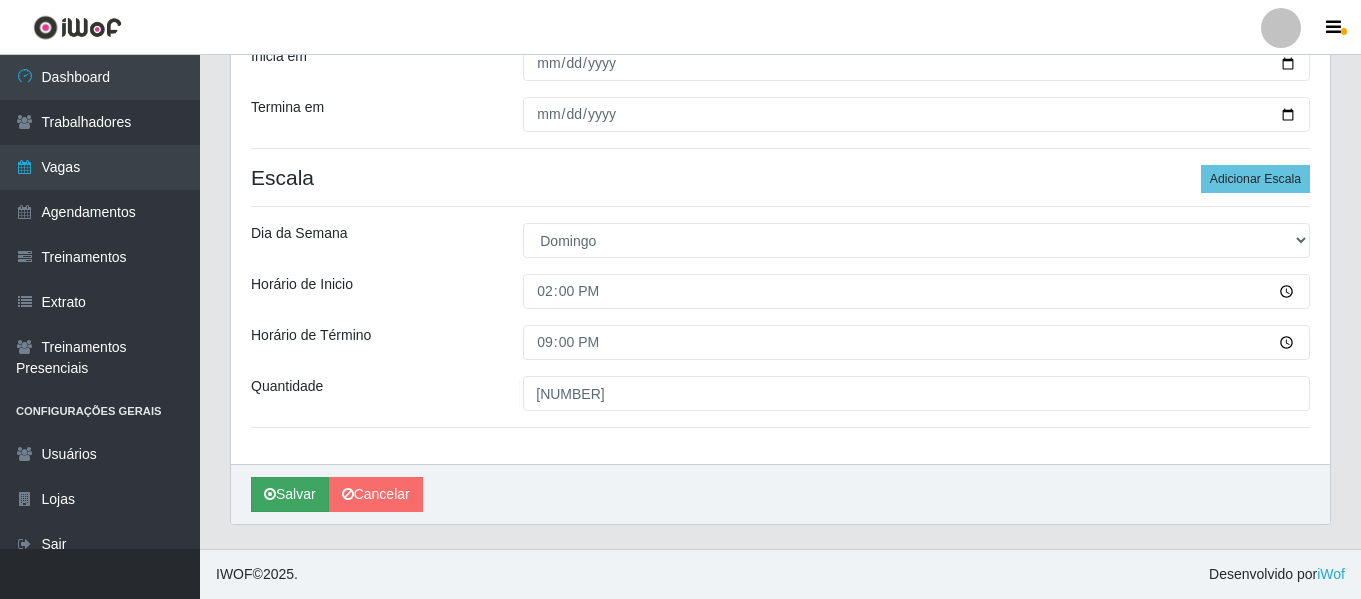 scroll, scrollTop: 0, scrollLeft: 0, axis: both 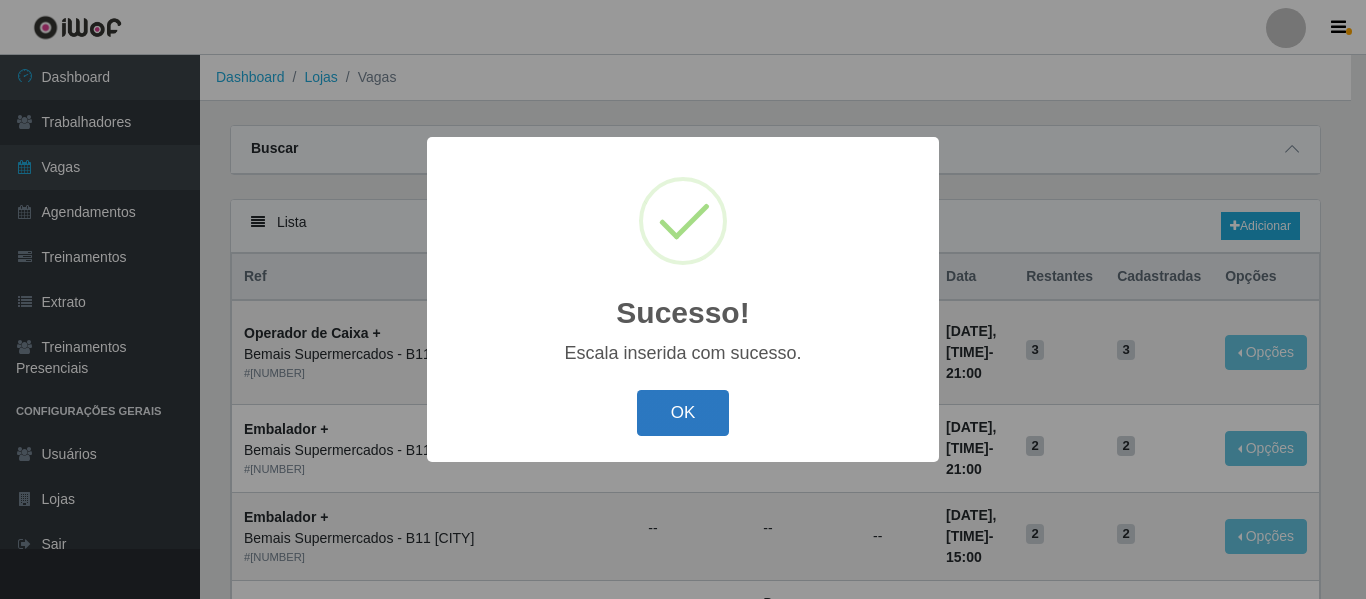 click on "OK" at bounding box center [683, 413] 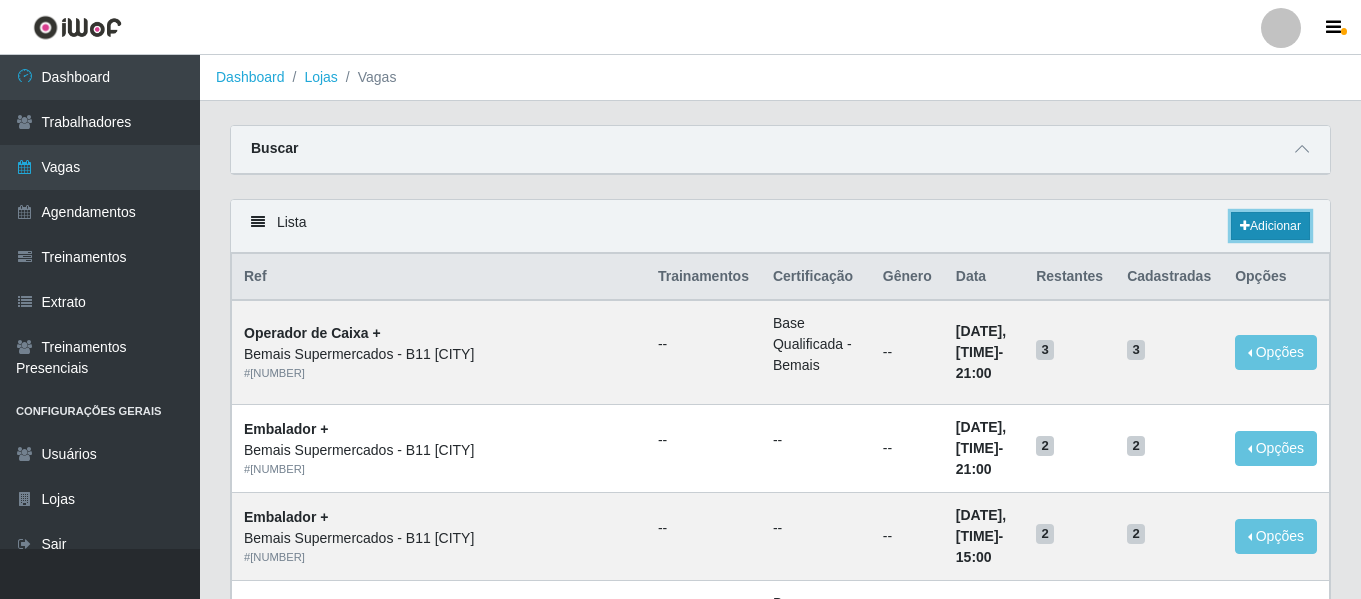 click on "Adicionar" at bounding box center (1270, 226) 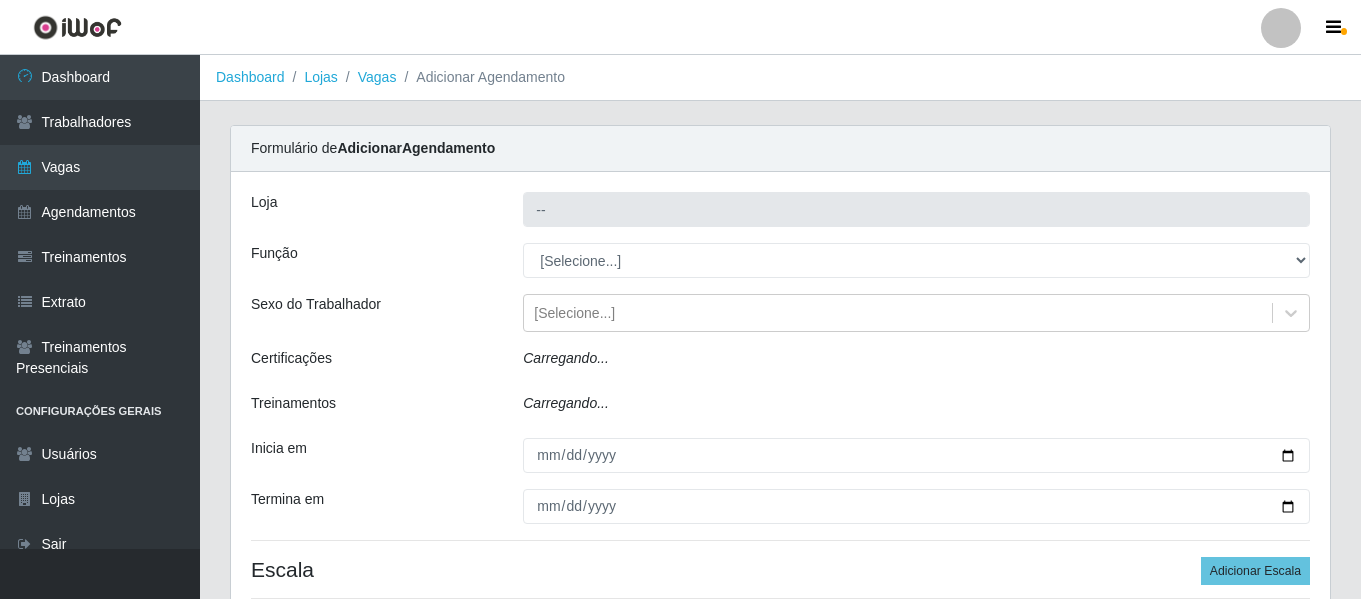 type on "Bemais Supermercados - B11 [CITY]" 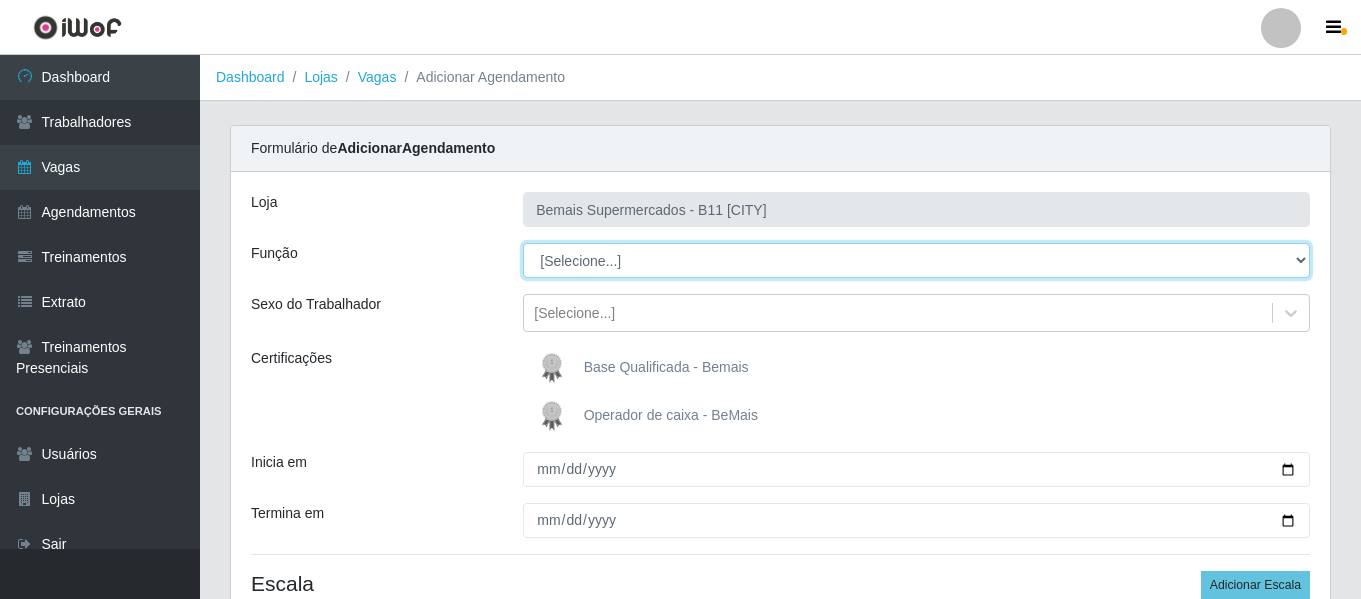 click on "[Selecione...] ASG ASG + ASG ++ Auxiliar de Estacionamento Auxiliar de Estacionamento + Auxiliar de Estacionamento ++ Auxiliar de Estoque Auxiliar de Estoque + Auxiliar de Estoque ++ Balconista de Açougue  Balconista de Açougue + Balconista de Açougue ++ Balconista de Frios Balconista de Frios + Balconista de Frios ++ Balconista de Padaria  Balconista de Padaria + Balconista de Padaria ++ Embalador Embalador + Embalador ++ Operador de Caixa Operador de Caixa + Operador de Caixa ++ Repositor  Repositor + Repositor ++ Repositor de Frios Repositor de Frios + Repositor de Frios ++ Repositor de Hortifruti Repositor de Hortifruti + Repositor de Hortifruti ++" at bounding box center (916, 260) 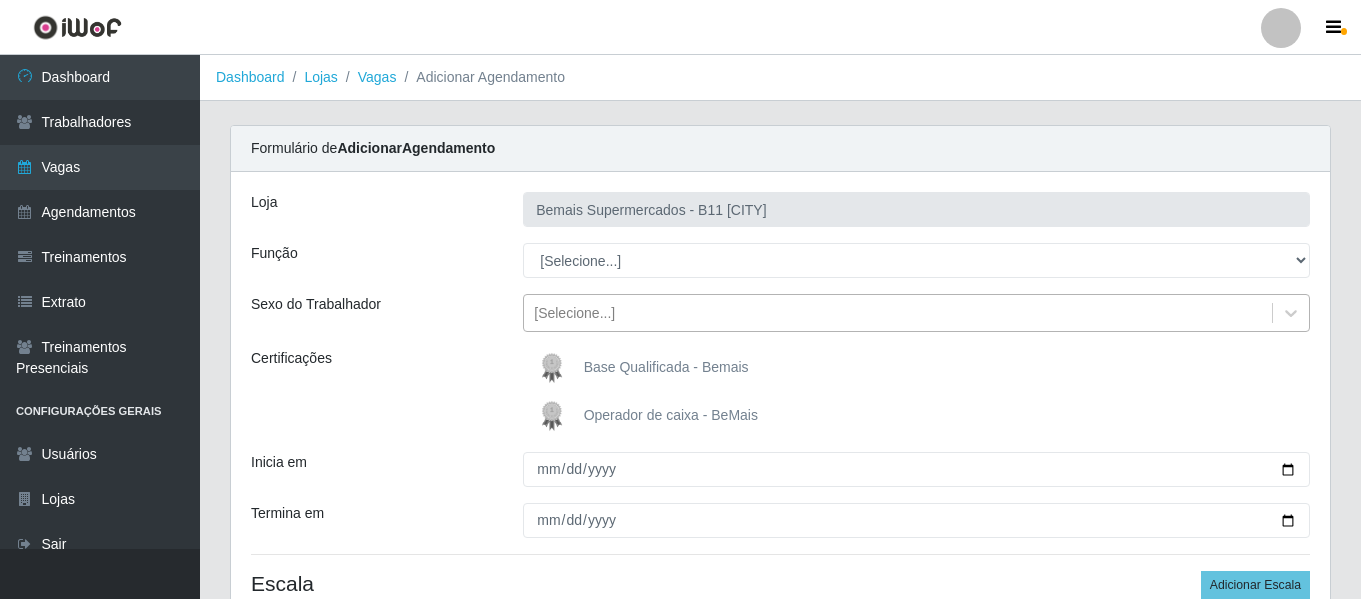 click on "[Selecione...]" at bounding box center [574, 313] 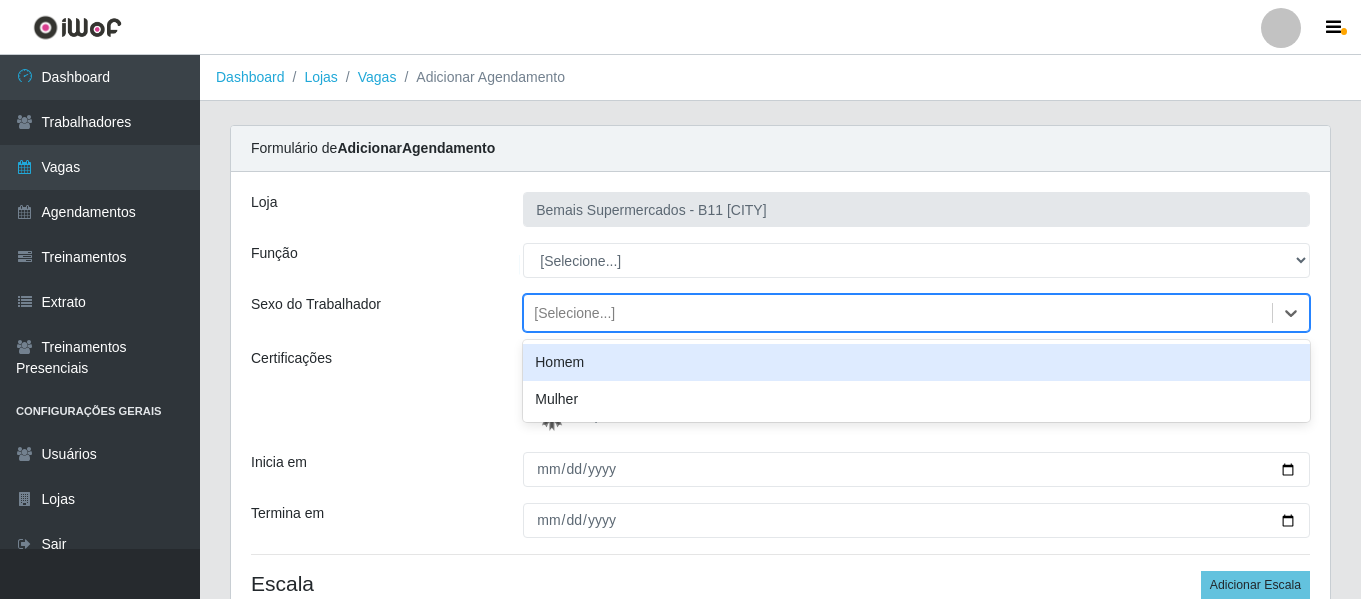 click on "Homem" at bounding box center (916, 362) 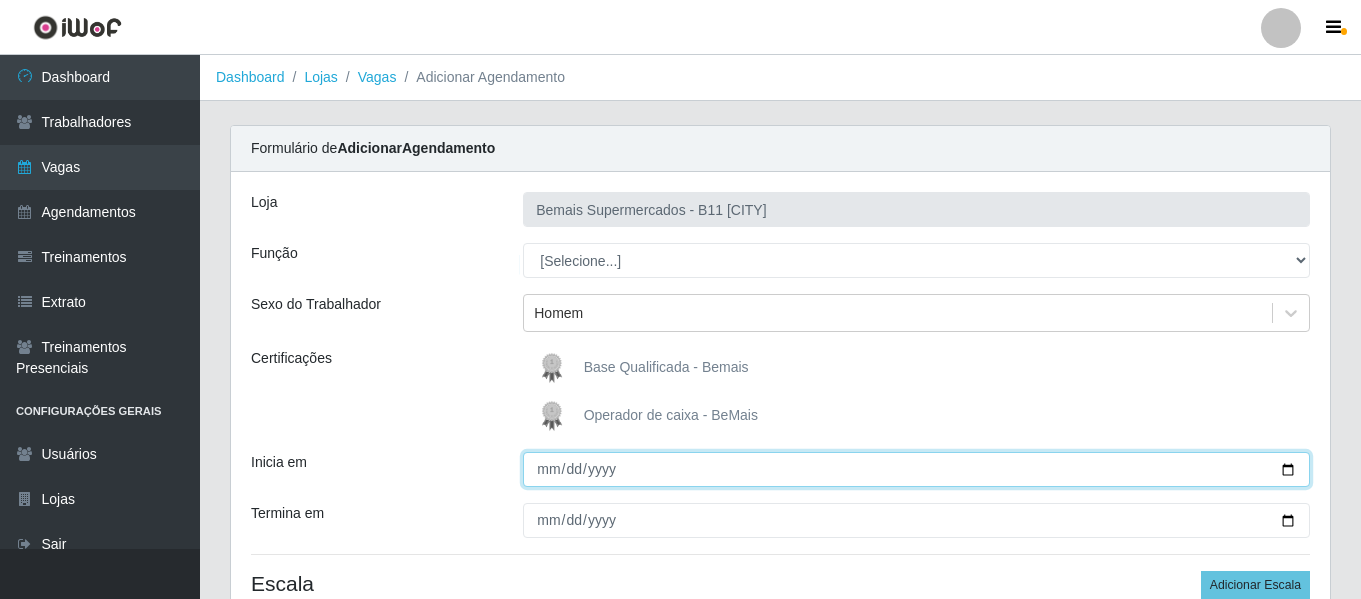 click on "Inicia em" at bounding box center [916, 469] 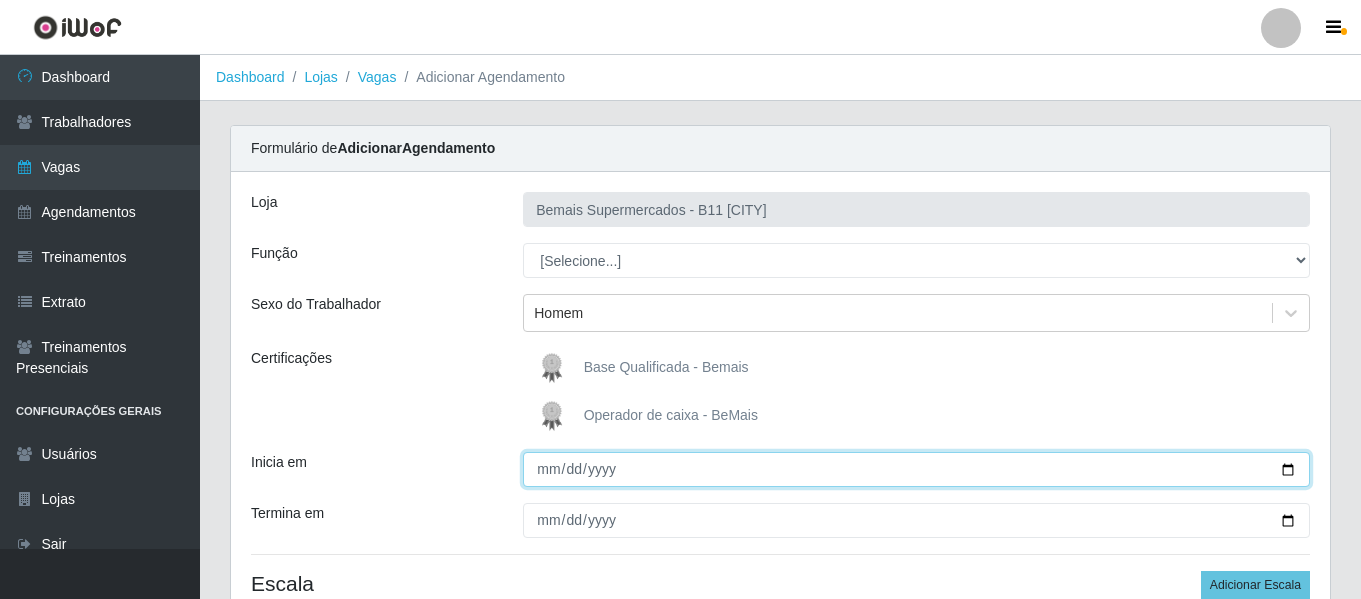 type on "[DATE]" 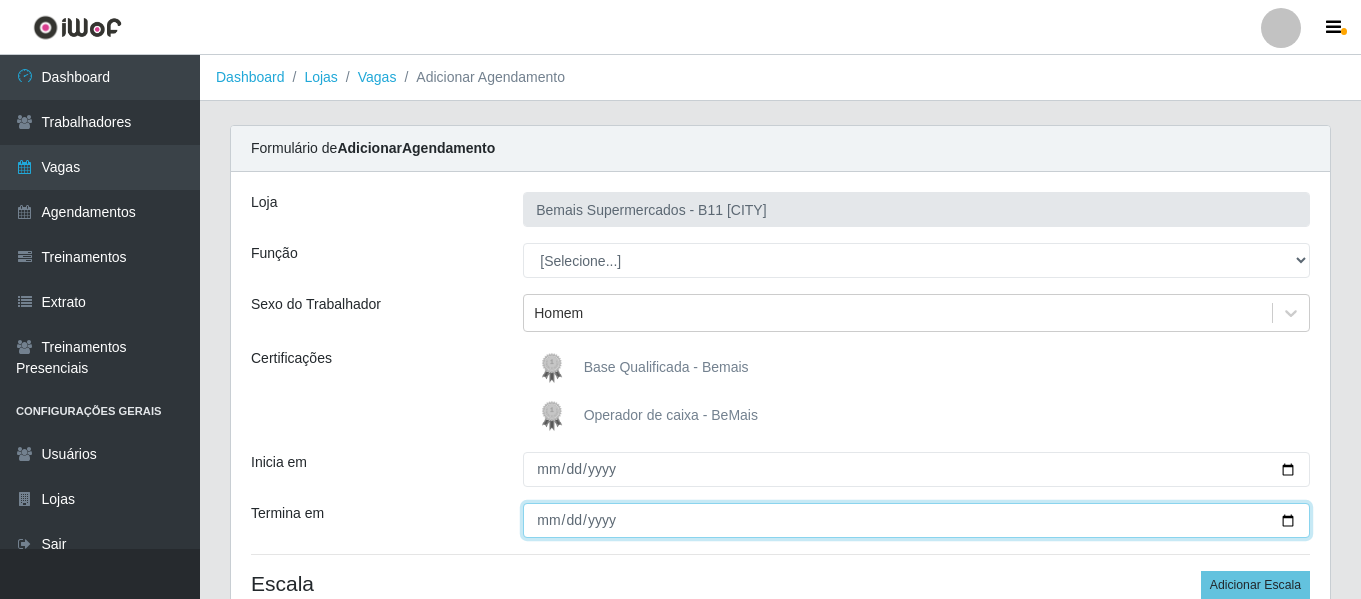click on "Termina em" at bounding box center (916, 520) 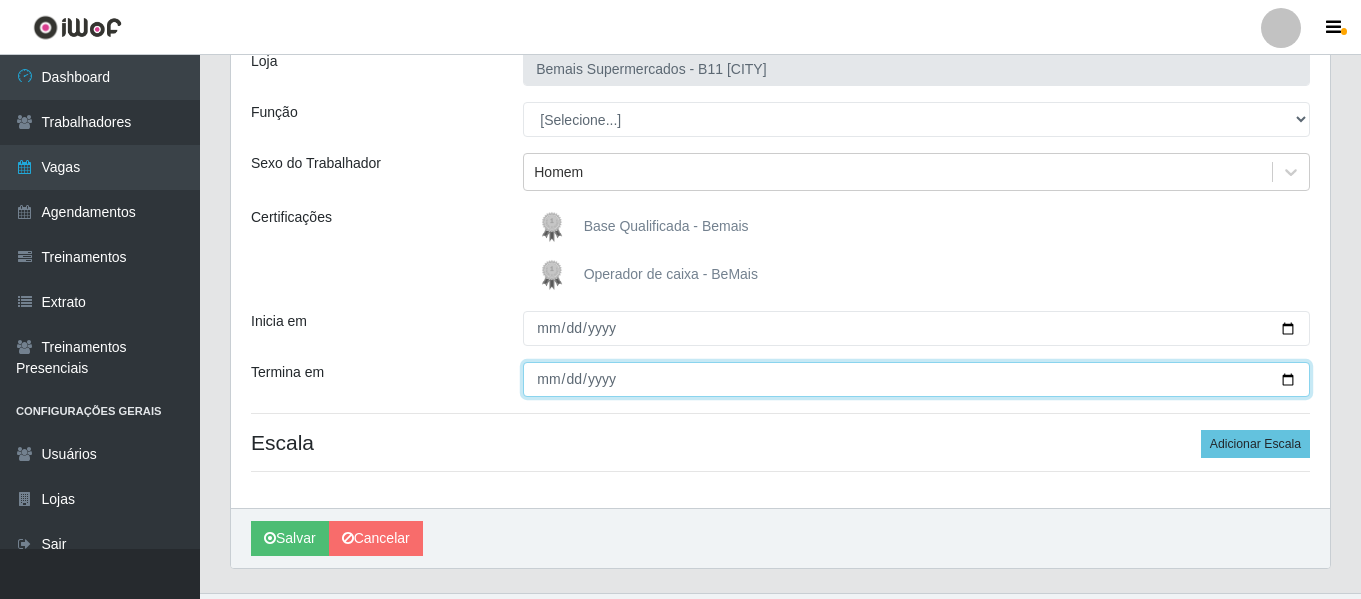 scroll, scrollTop: 185, scrollLeft: 0, axis: vertical 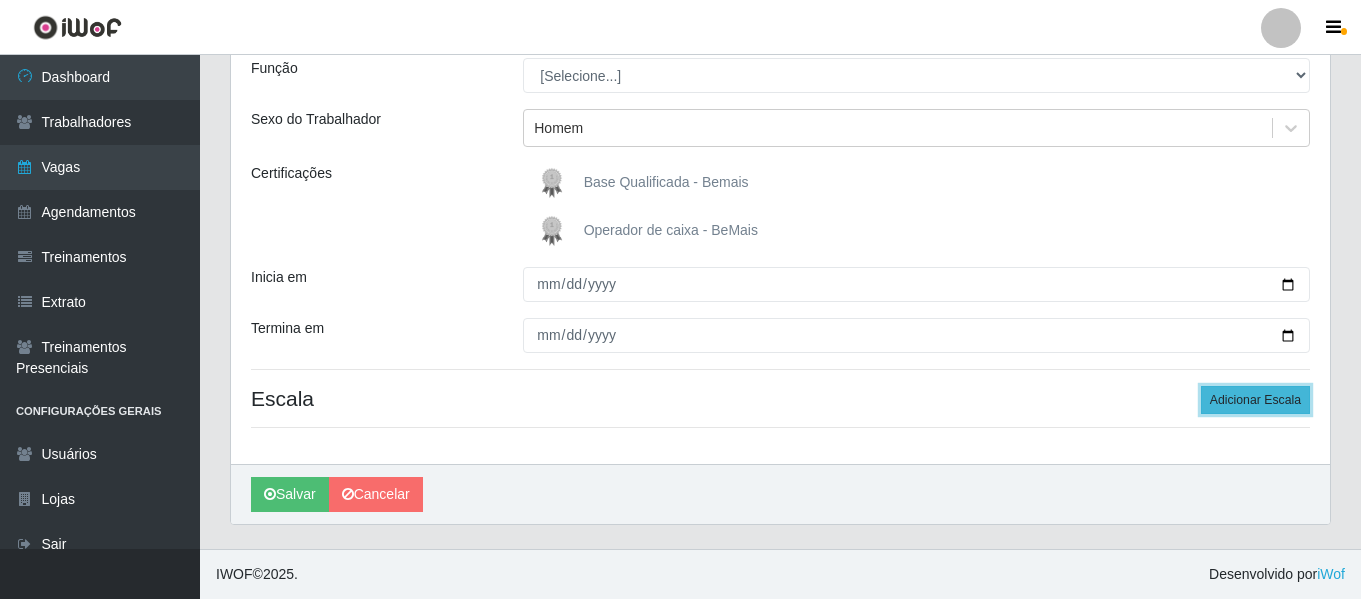 click on "Adicionar Escala" at bounding box center [1255, 400] 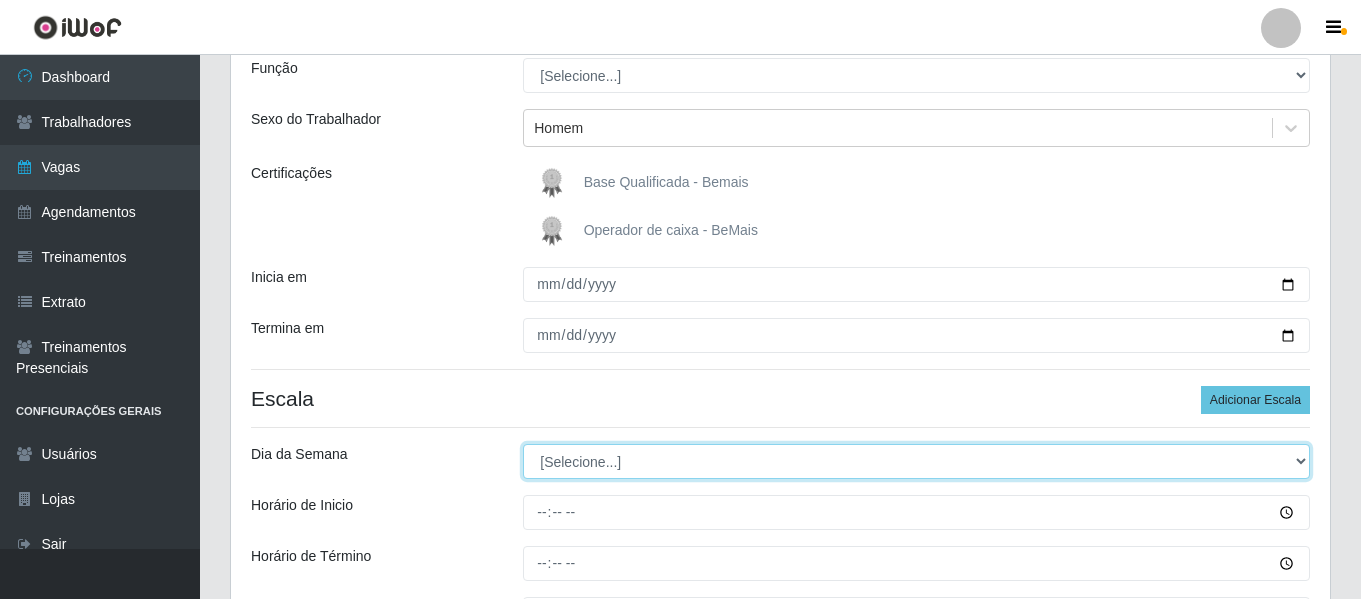click on "[Selecione...] Segunda Terça Quarta Quinta Sexta Sábado Domingo" at bounding box center (916, 461) 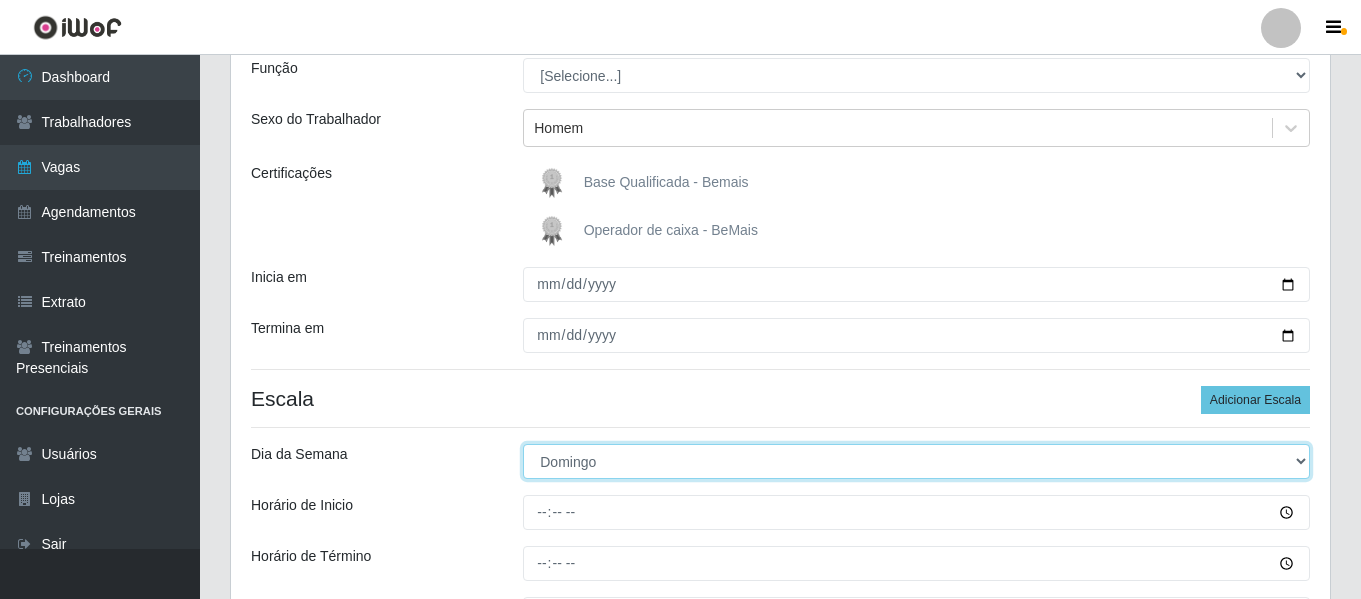 click on "[Selecione...] Segunda Terça Quarta Quinta Sexta Sábado Domingo" at bounding box center (916, 461) 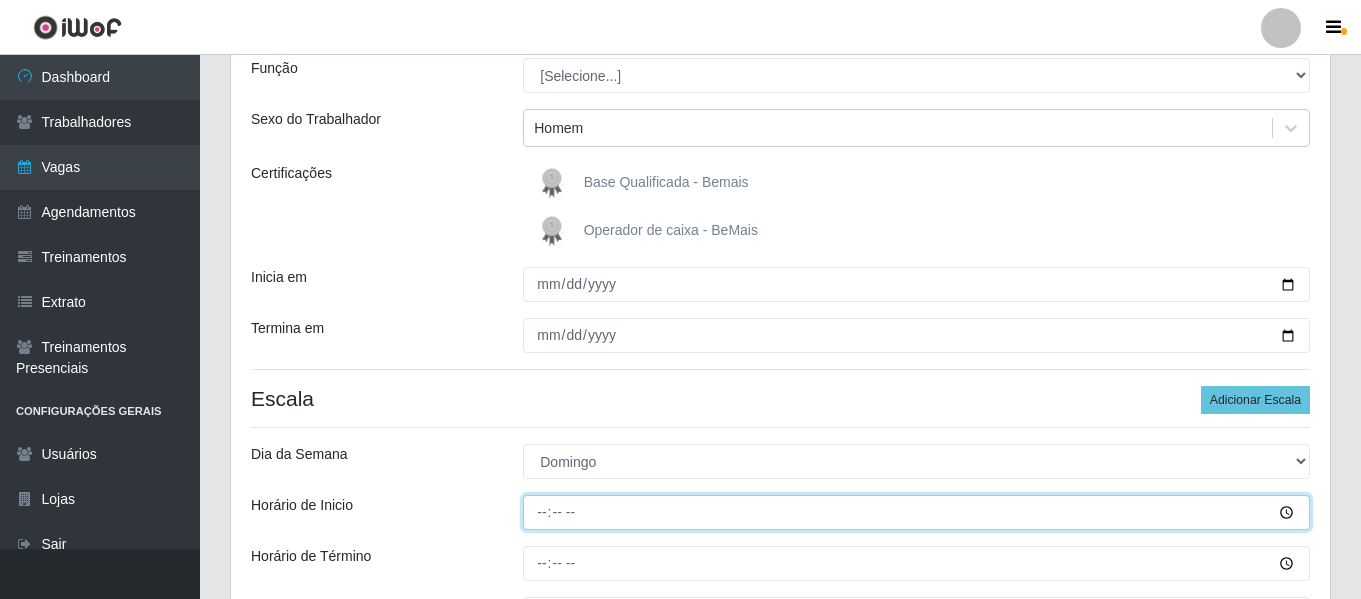 click on "Horário de Inicio" at bounding box center (916, 512) 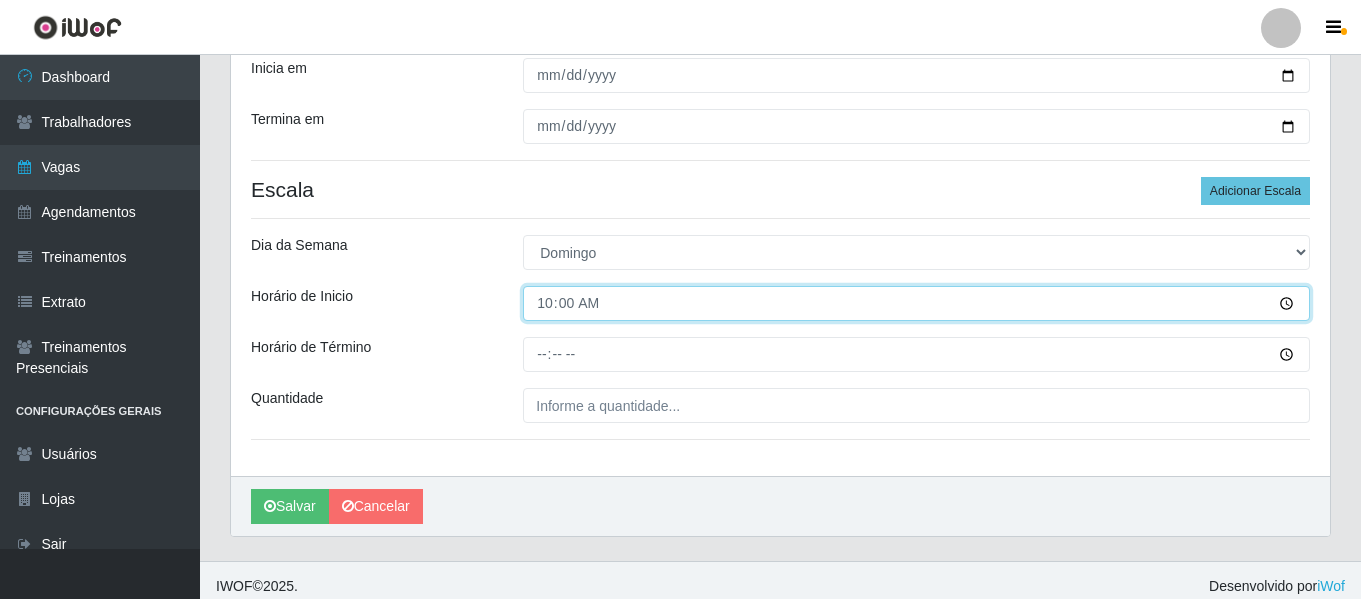 scroll, scrollTop: 406, scrollLeft: 0, axis: vertical 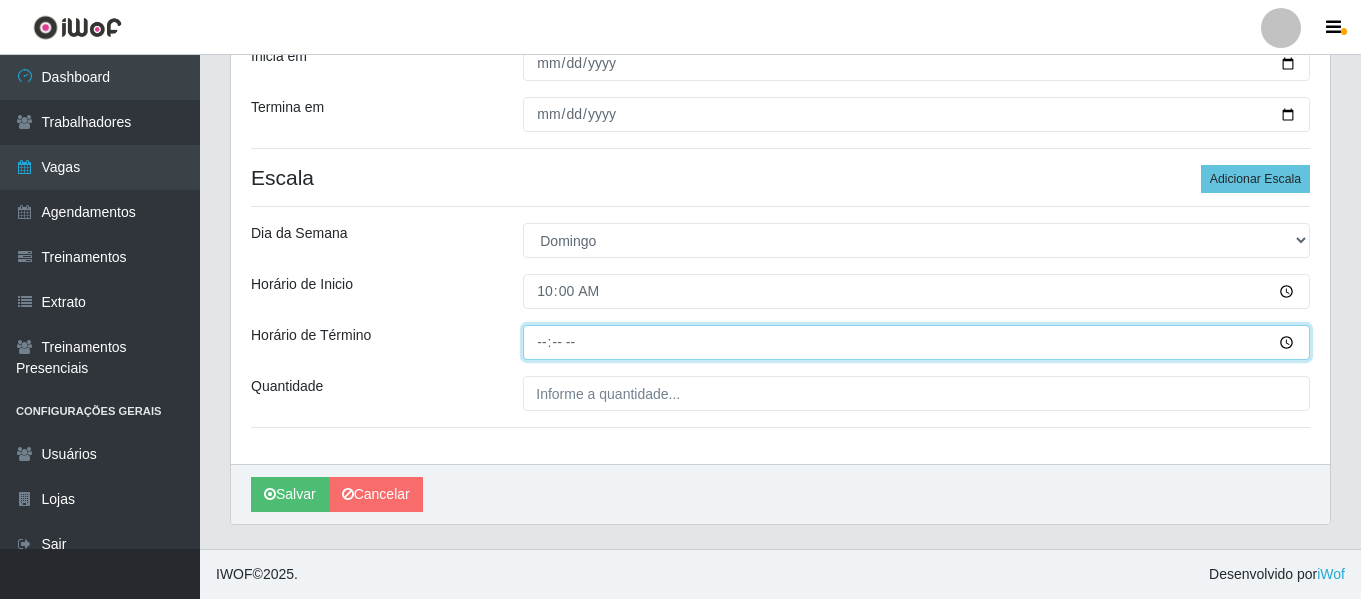 click on "Horário de Término" at bounding box center (916, 342) 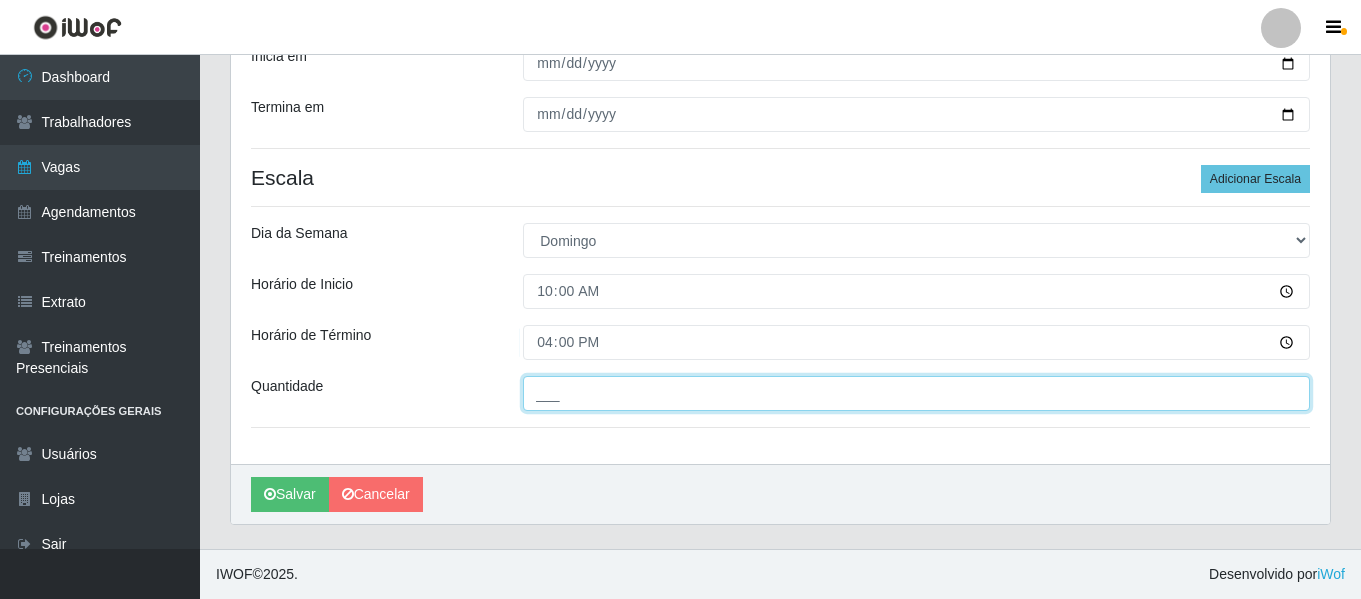 click on "___" at bounding box center [916, 393] 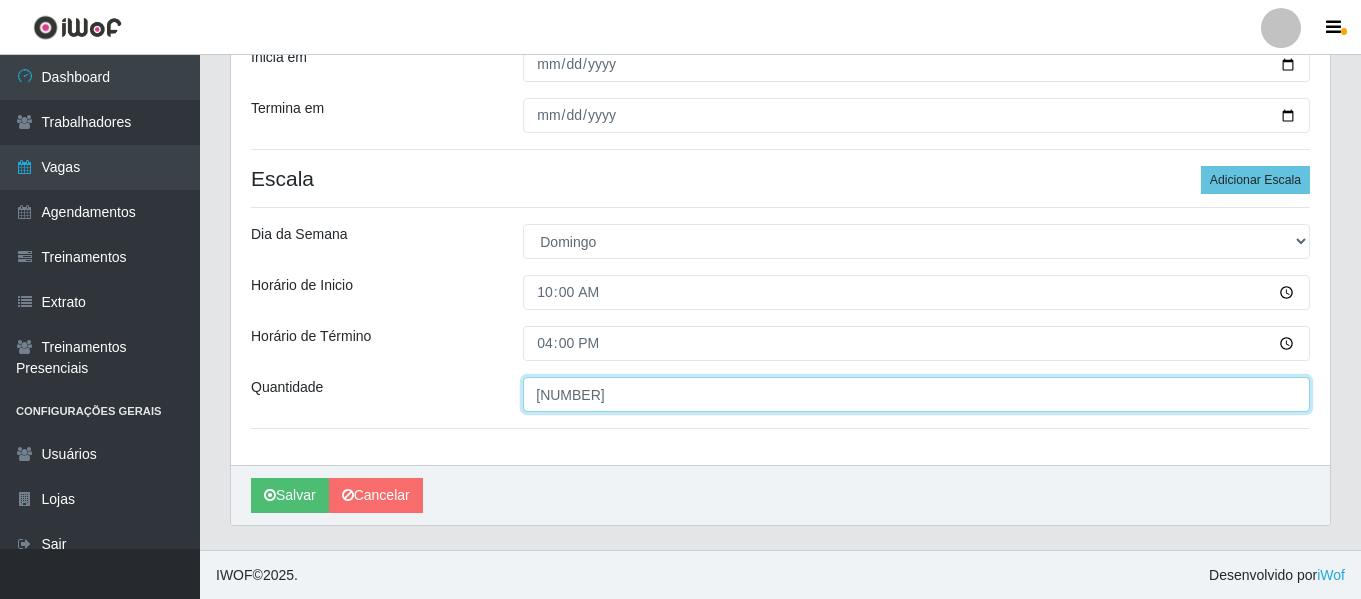 scroll, scrollTop: 406, scrollLeft: 0, axis: vertical 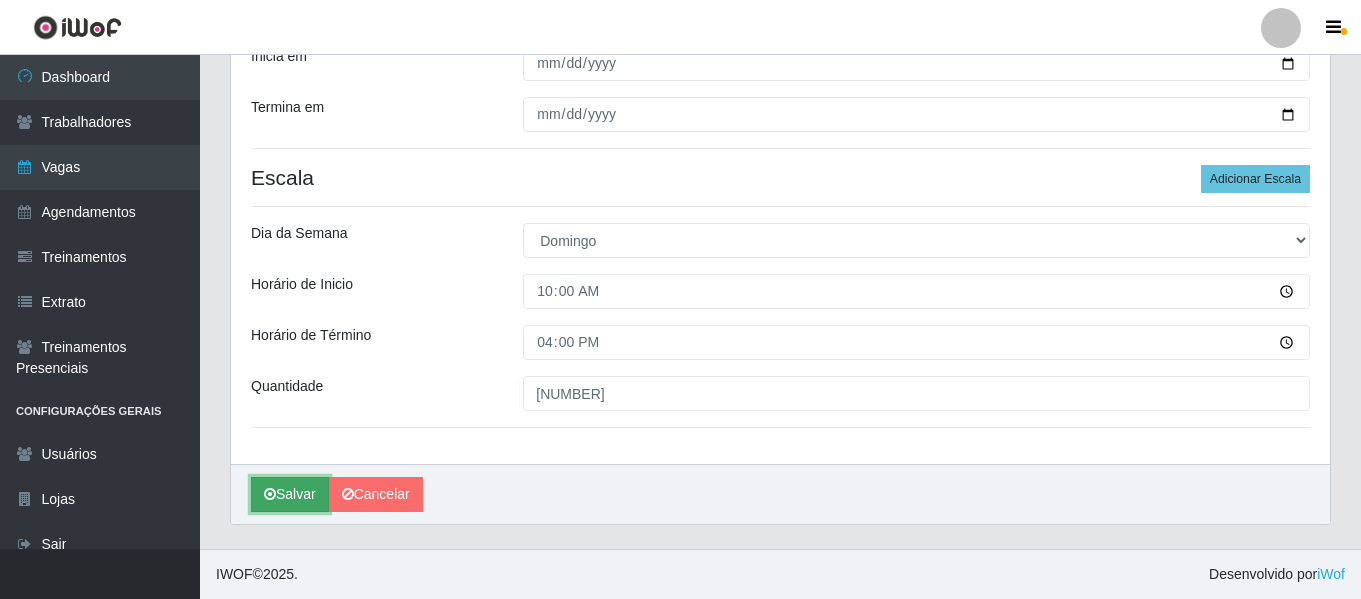 click on "Salvar" at bounding box center (290, 494) 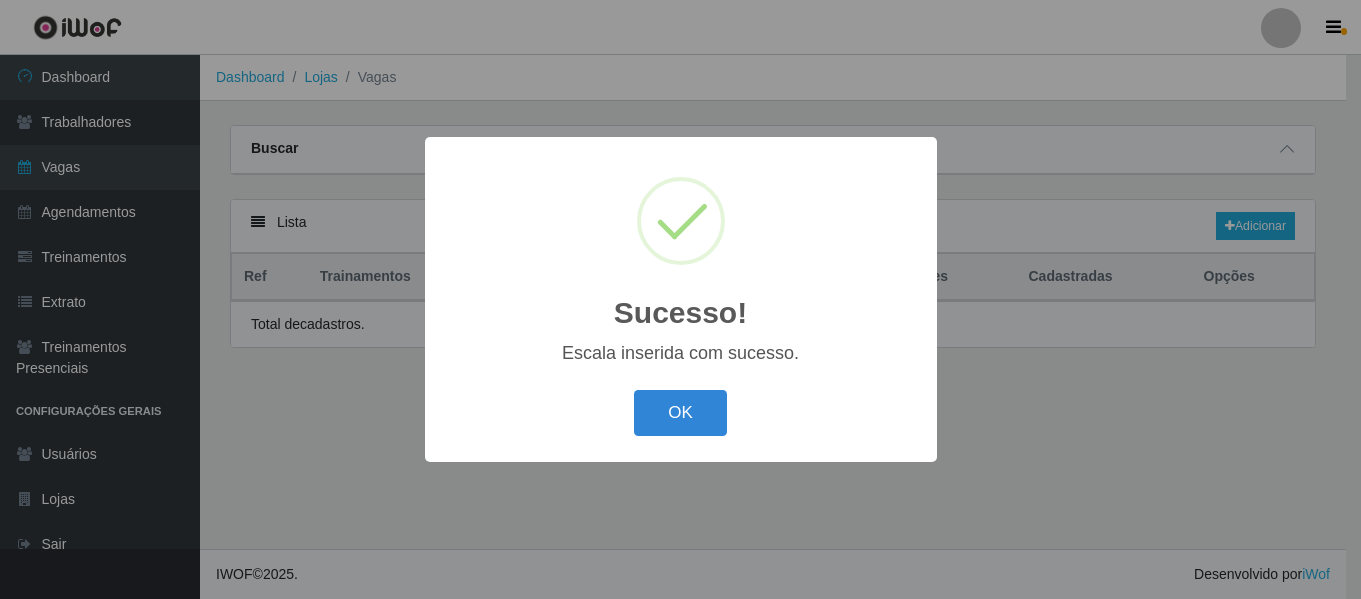 scroll, scrollTop: 0, scrollLeft: 0, axis: both 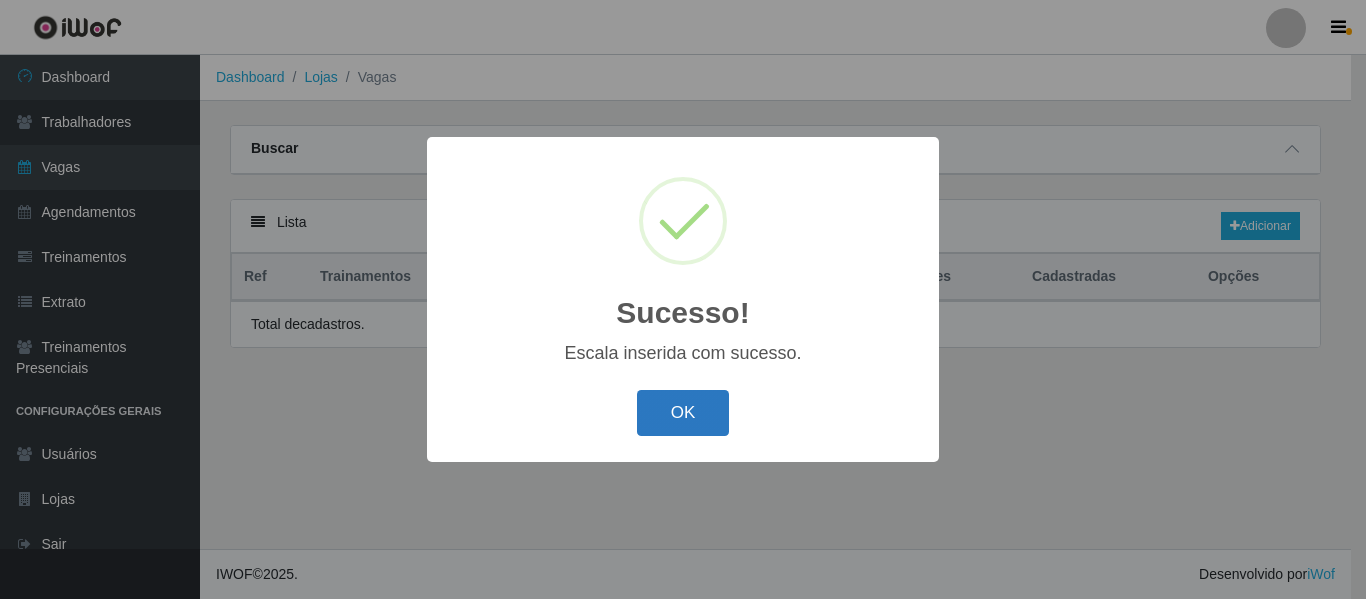 click on "OK" at bounding box center (683, 413) 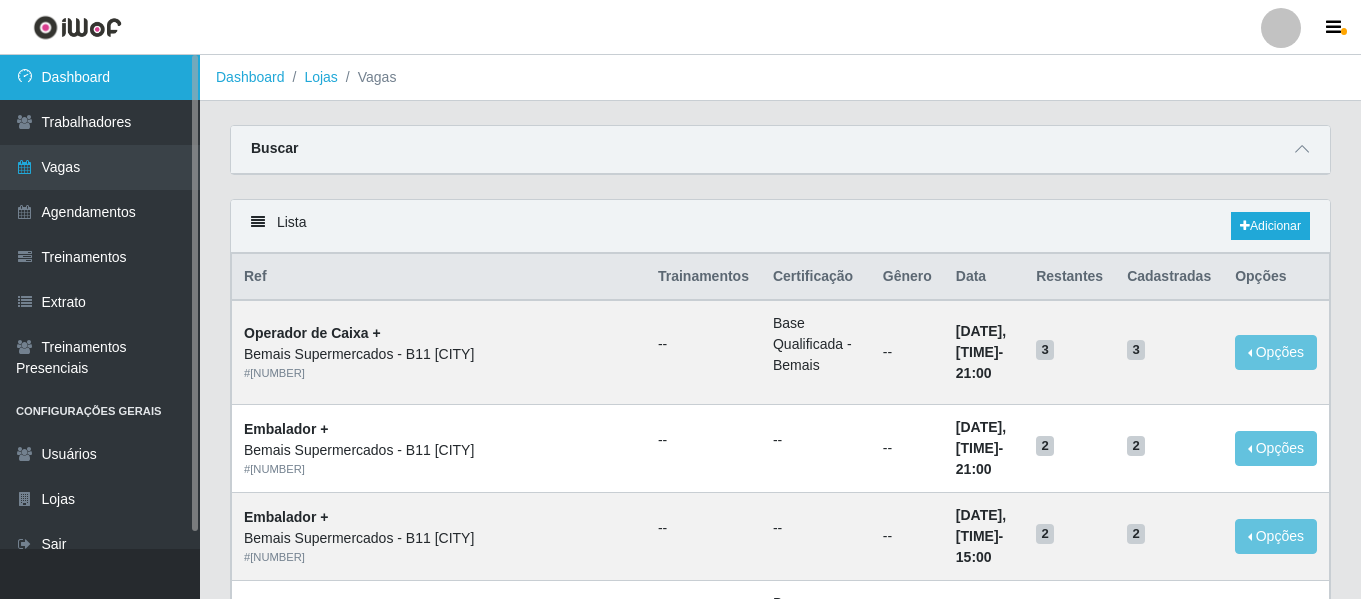 click on "Dashboard" at bounding box center [100, 77] 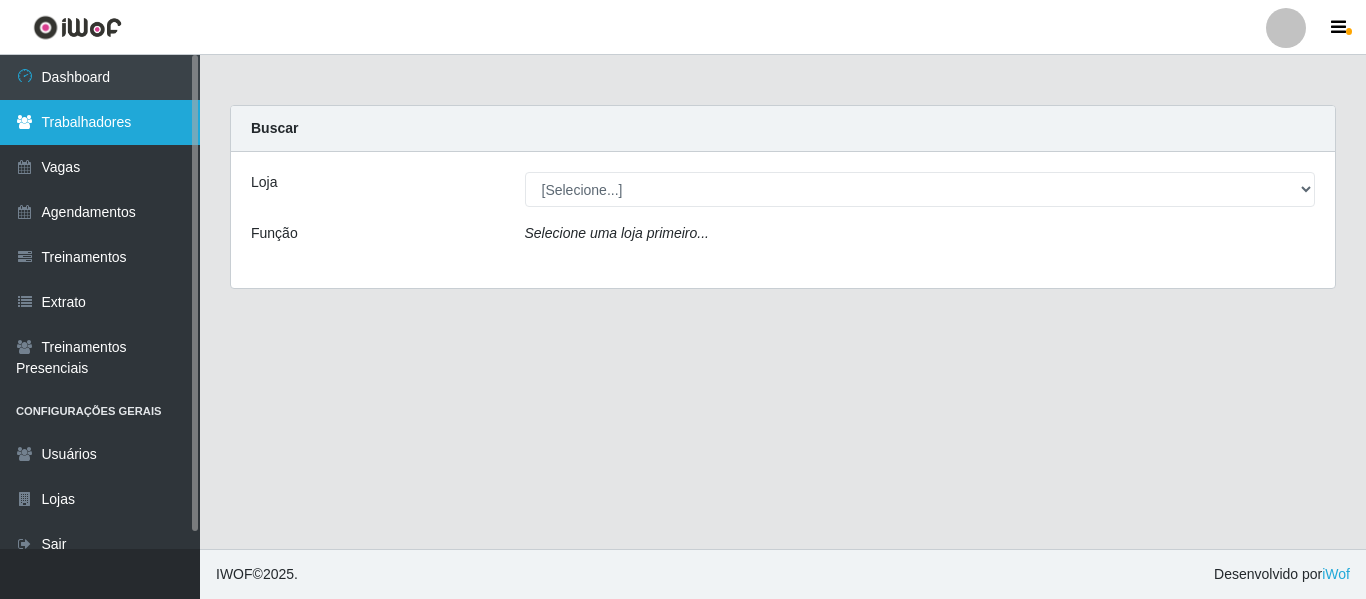 click on "Trabalhadores" at bounding box center [100, 122] 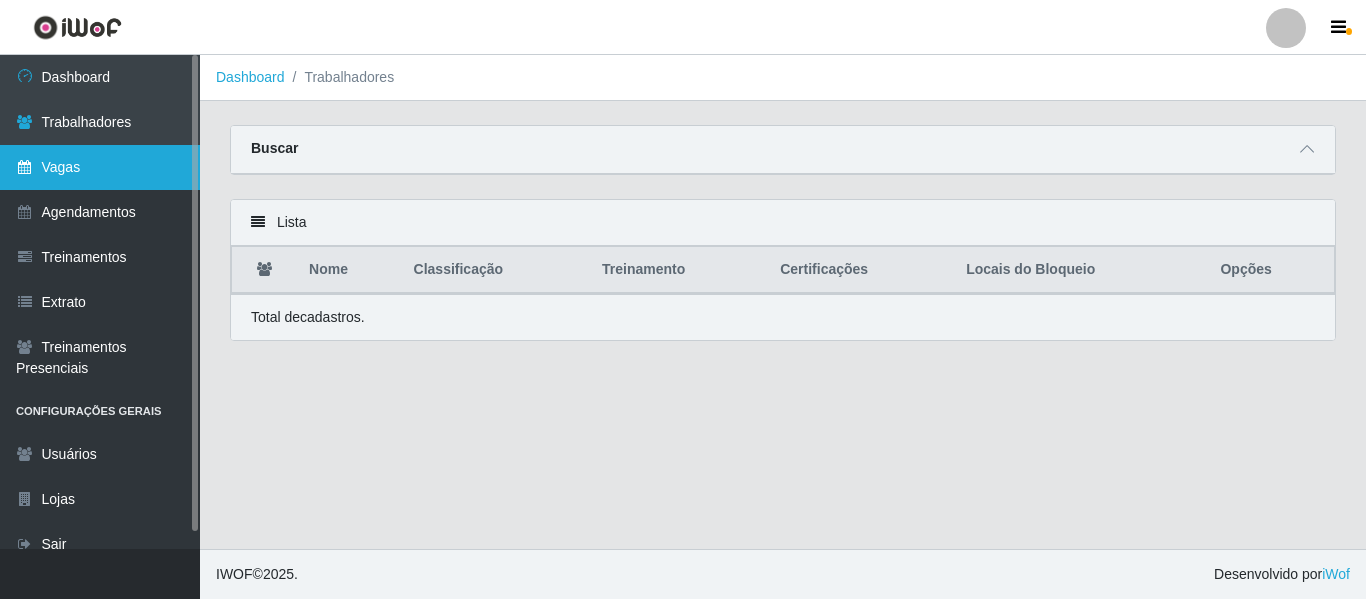 click on "Vagas" at bounding box center [100, 167] 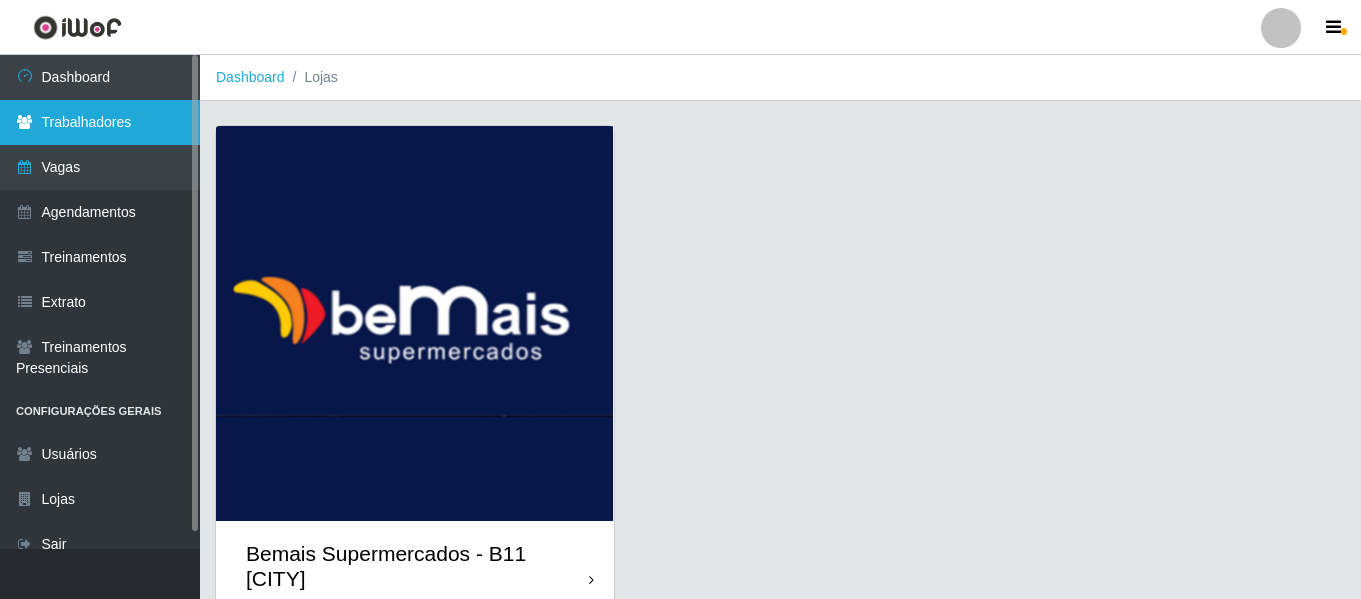 click on "Trabalhadores" at bounding box center [100, 122] 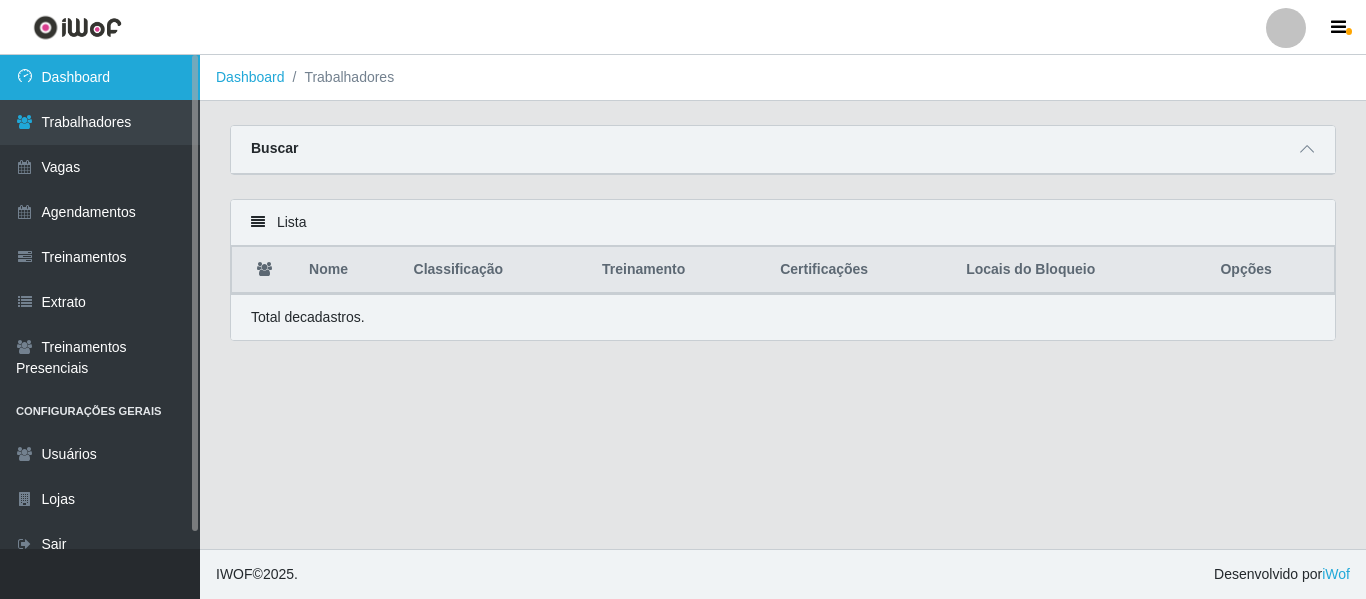 click on "Dashboard" at bounding box center (100, 77) 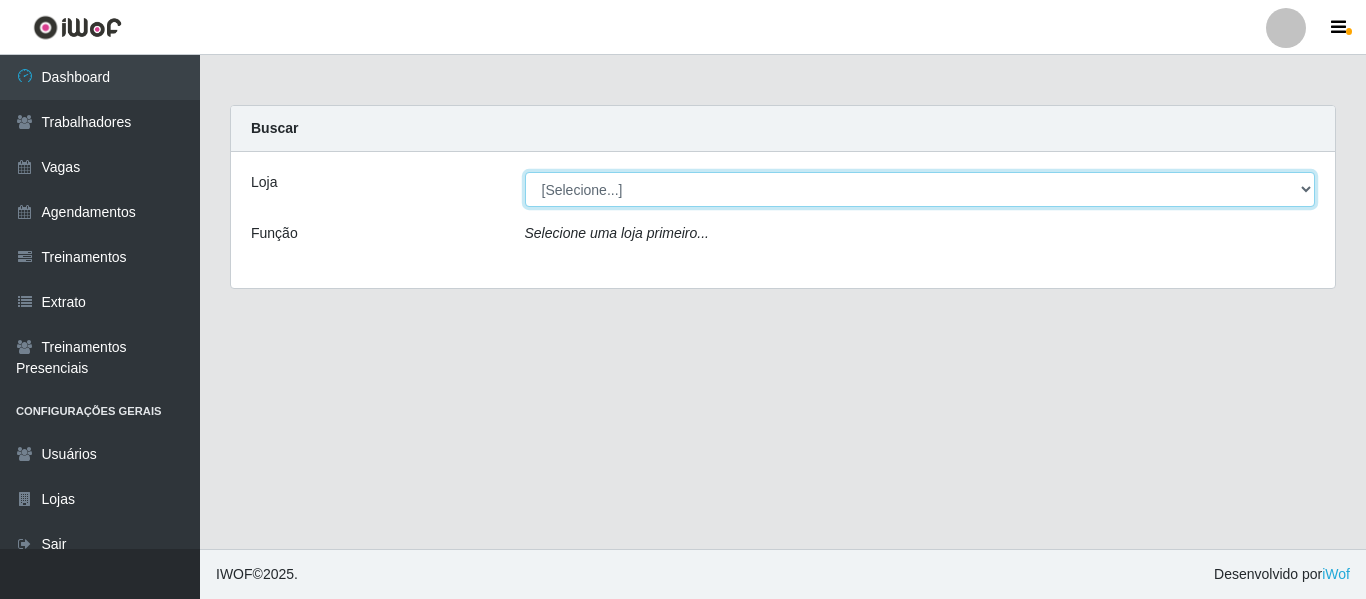 click on "[Selecione...] Bemais Supermercados - B11 [CITY]" at bounding box center (920, 189) 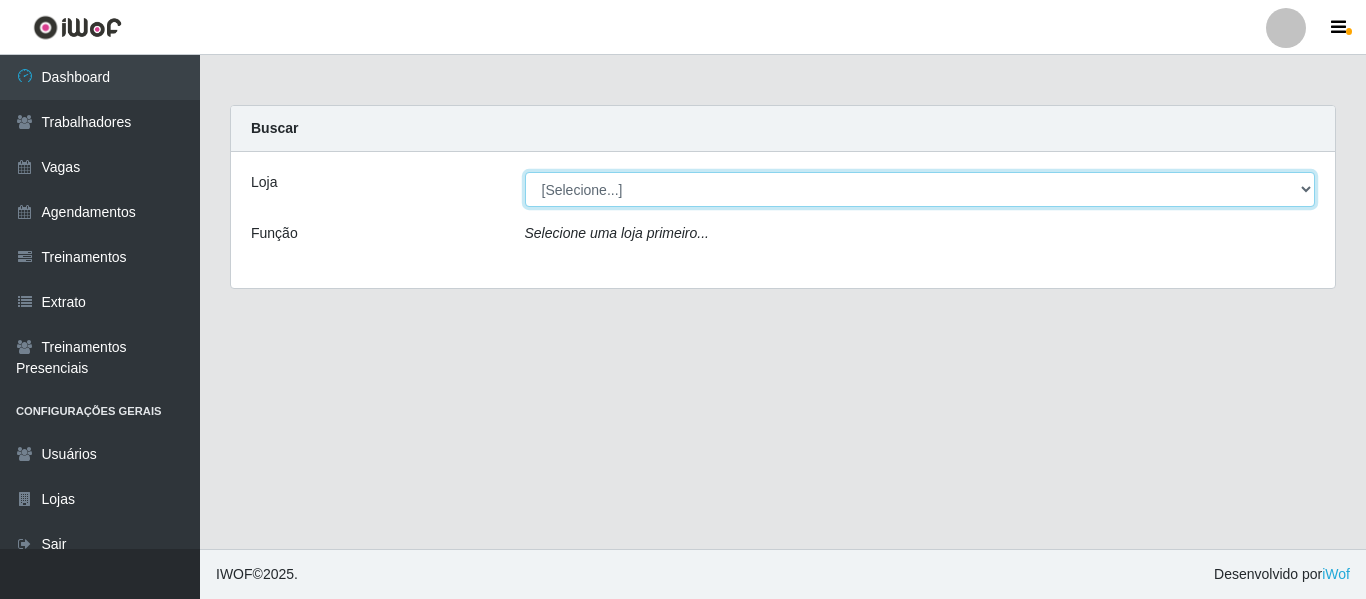 click on "[Selecione...] Bemais Supermercados - B11 [CITY]" at bounding box center [920, 189] 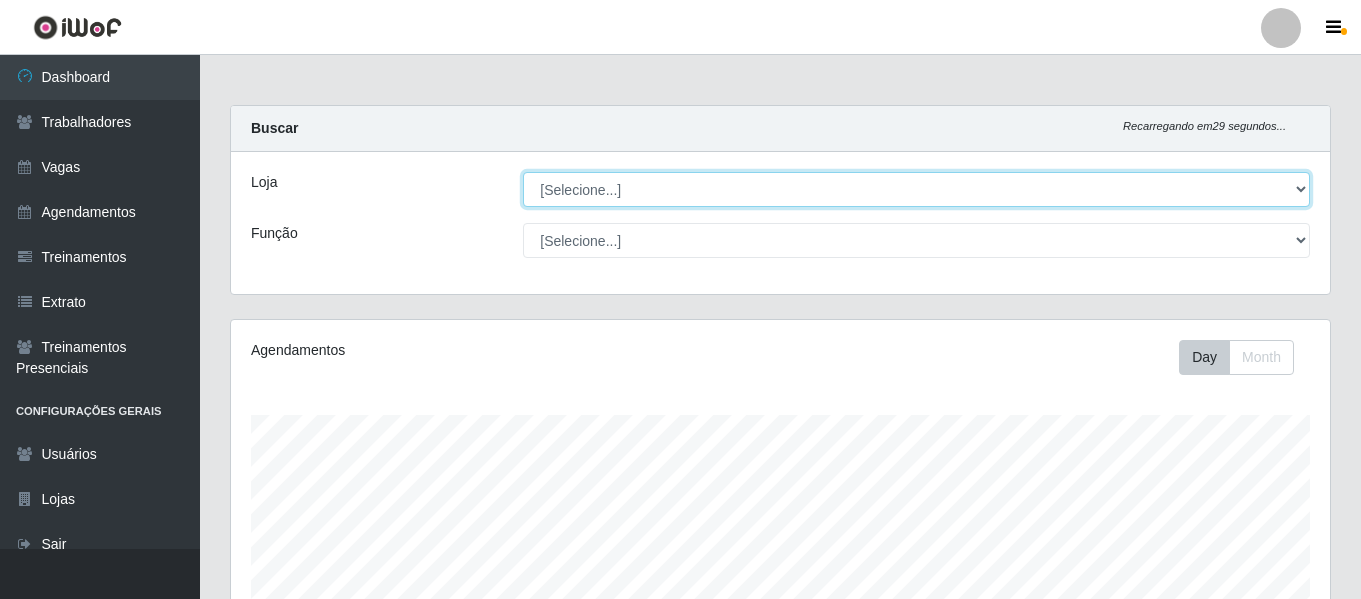 scroll, scrollTop: 999585, scrollLeft: 998901, axis: both 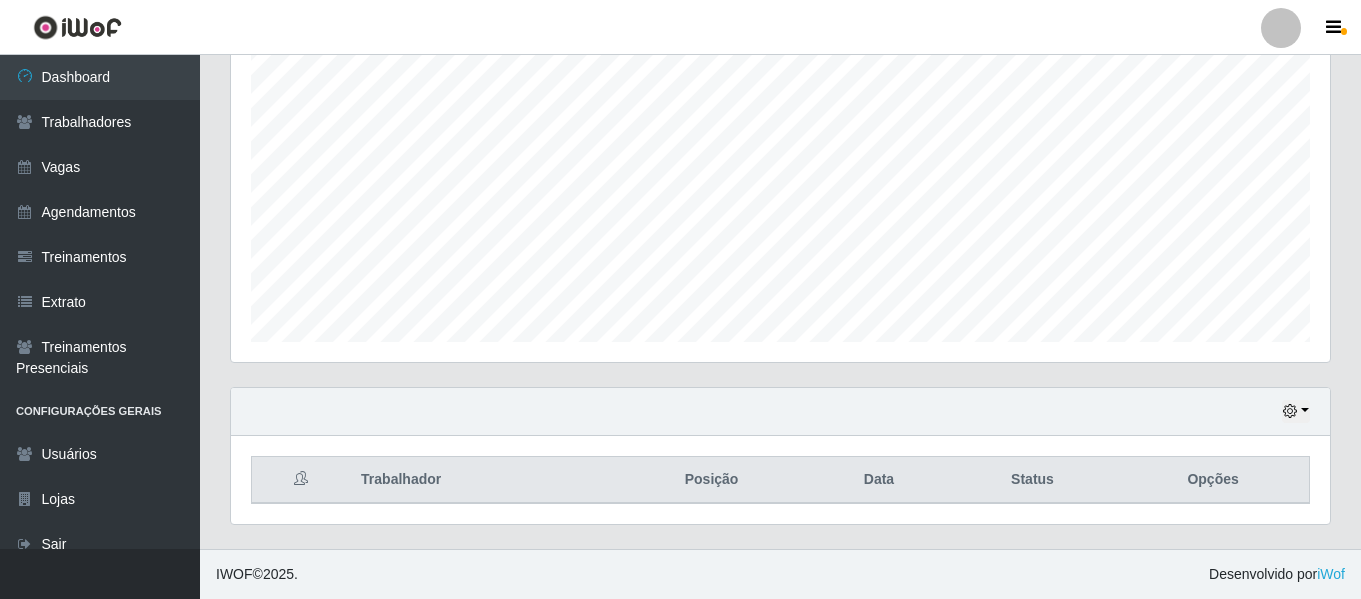 click on "Hoje 1 dia 3 dias 1 Semana Não encerrados" at bounding box center (780, 412) 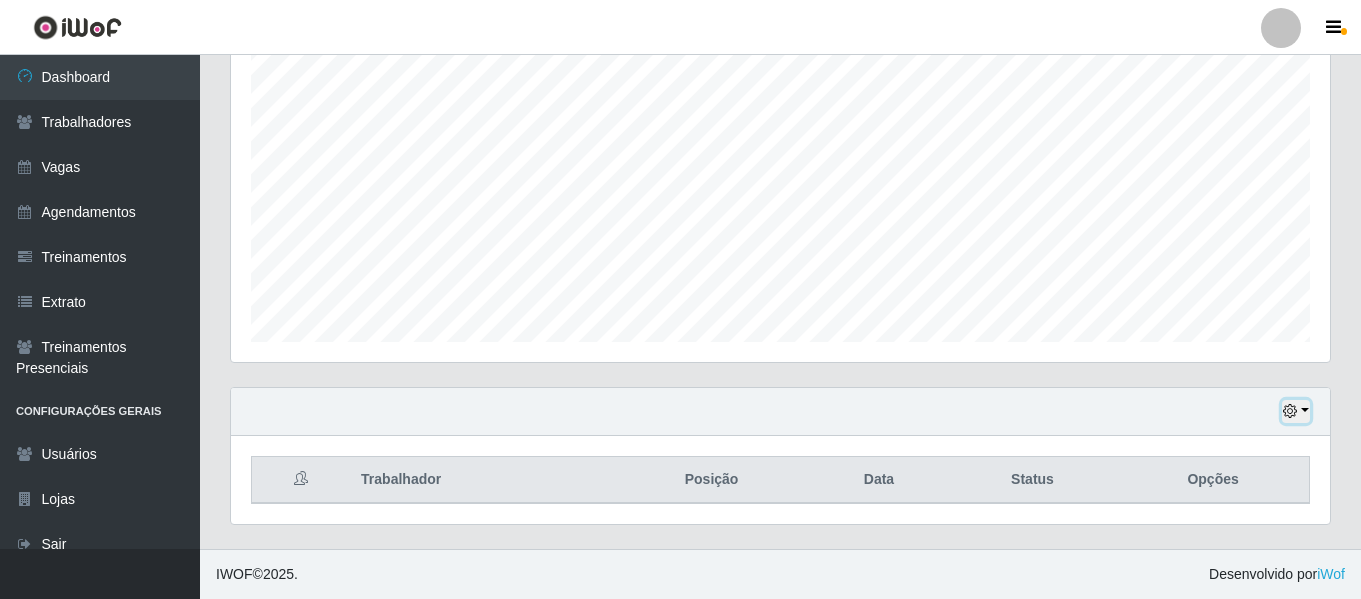 click at bounding box center [1296, 411] 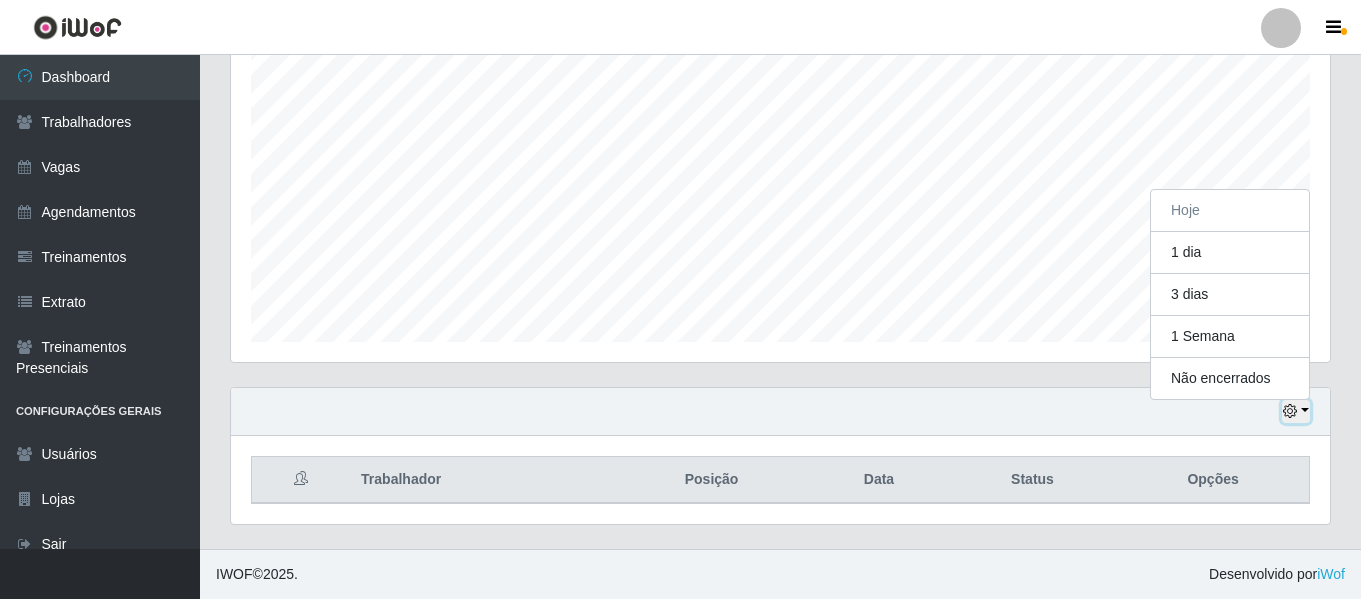 scroll, scrollTop: 415, scrollLeft: 1099, axis: both 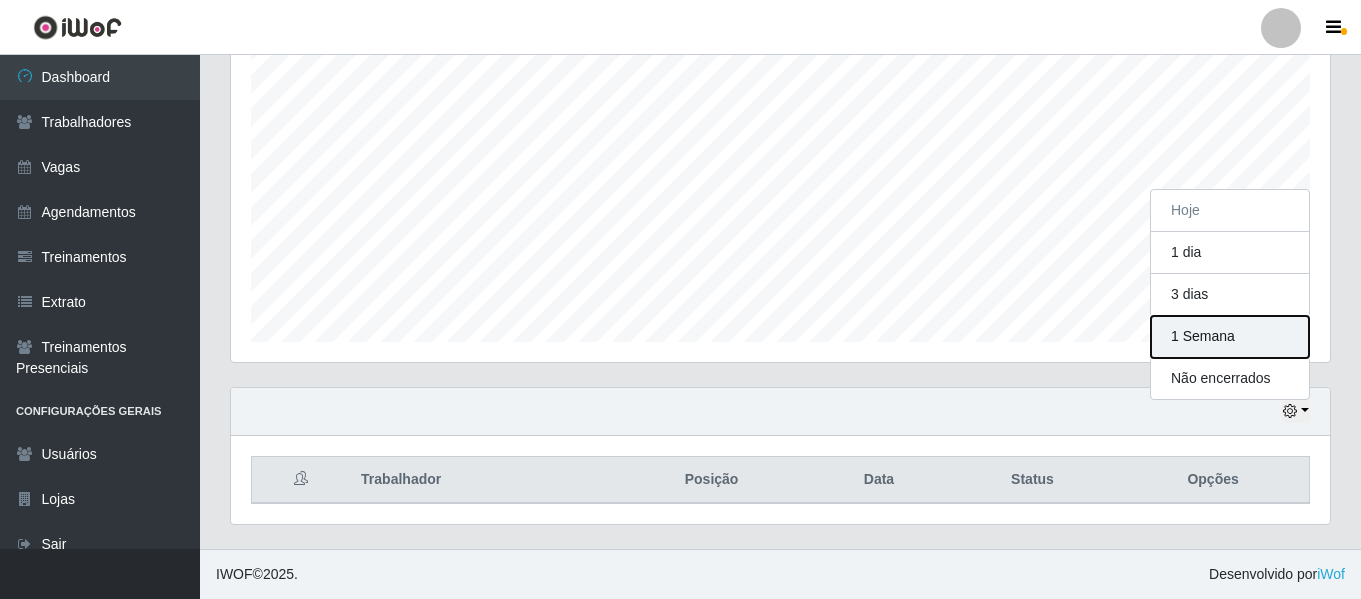 click on "1 Semana" at bounding box center (1230, 337) 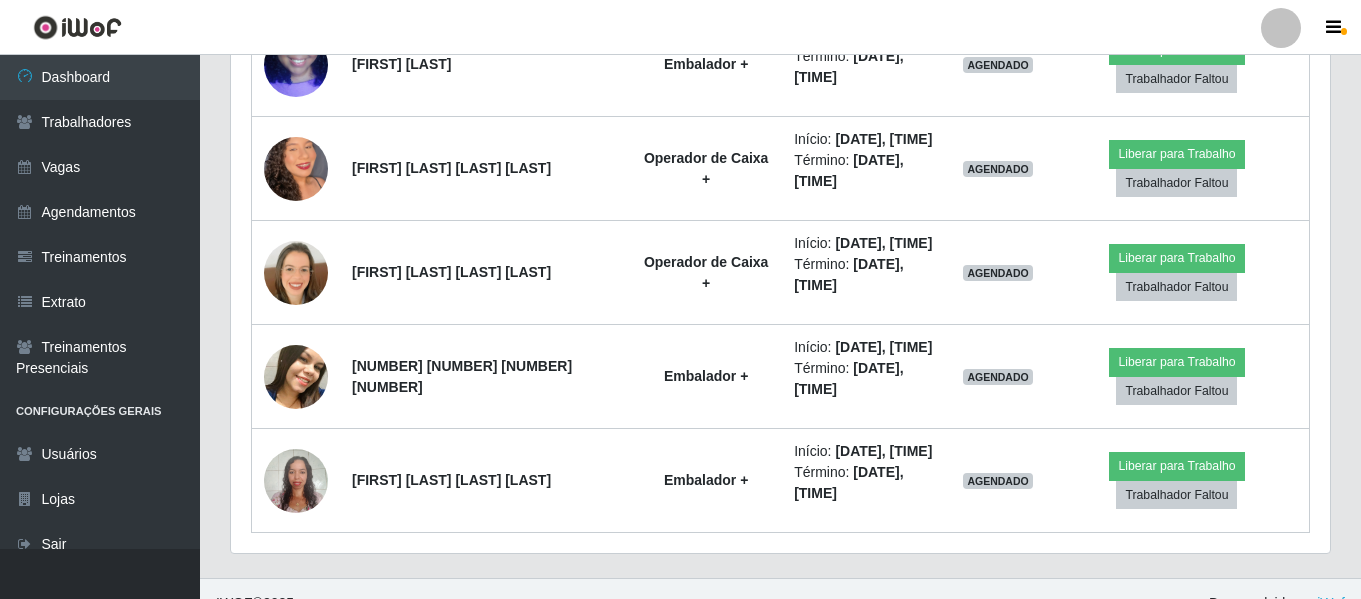 scroll, scrollTop: 1309, scrollLeft: 0, axis: vertical 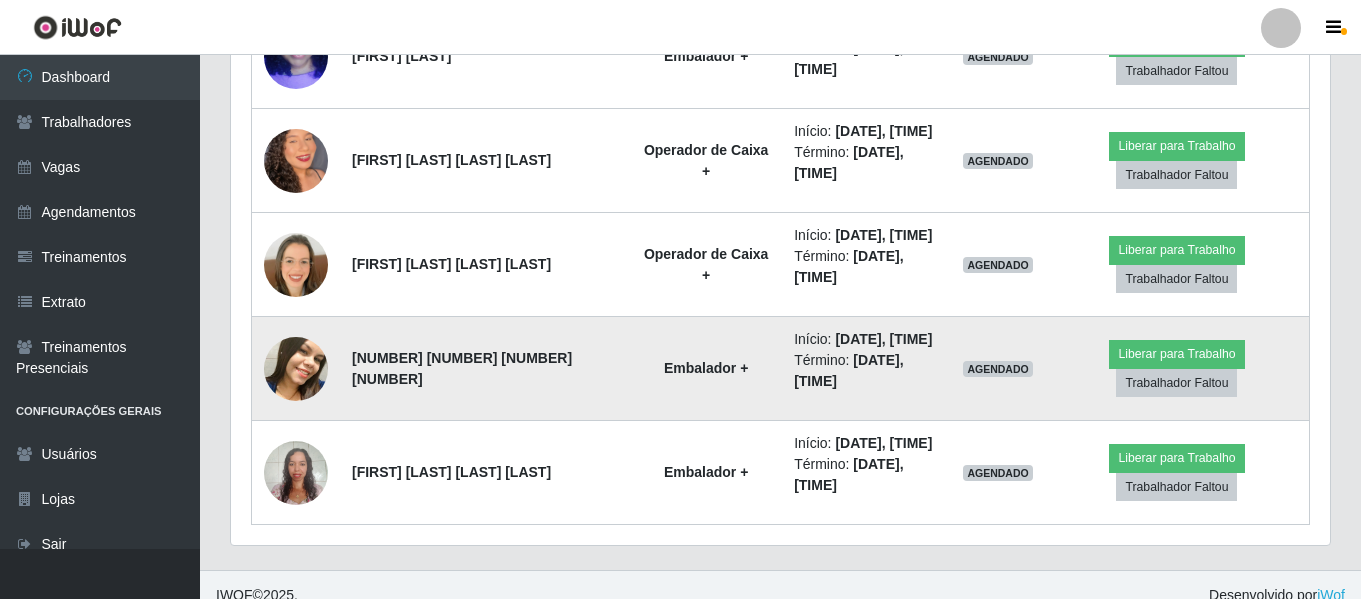 click at bounding box center [296, 369] 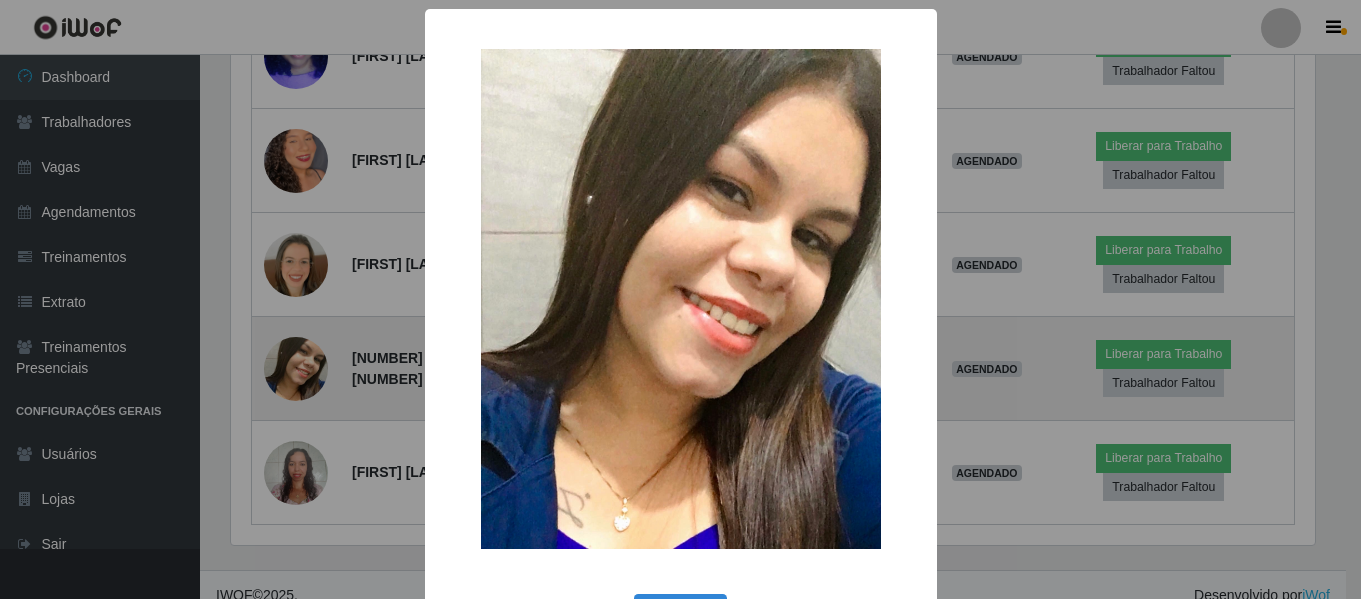 scroll, scrollTop: 999585, scrollLeft: 998911, axis: both 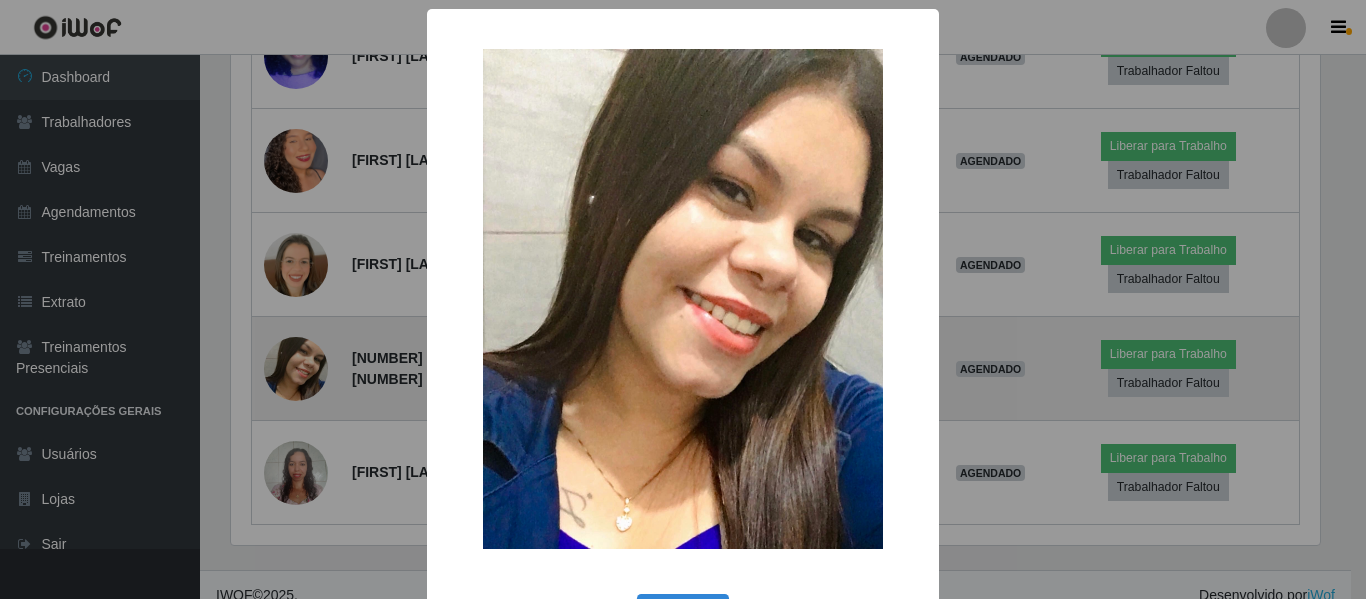 click on "× OK Cancel" at bounding box center [683, 299] 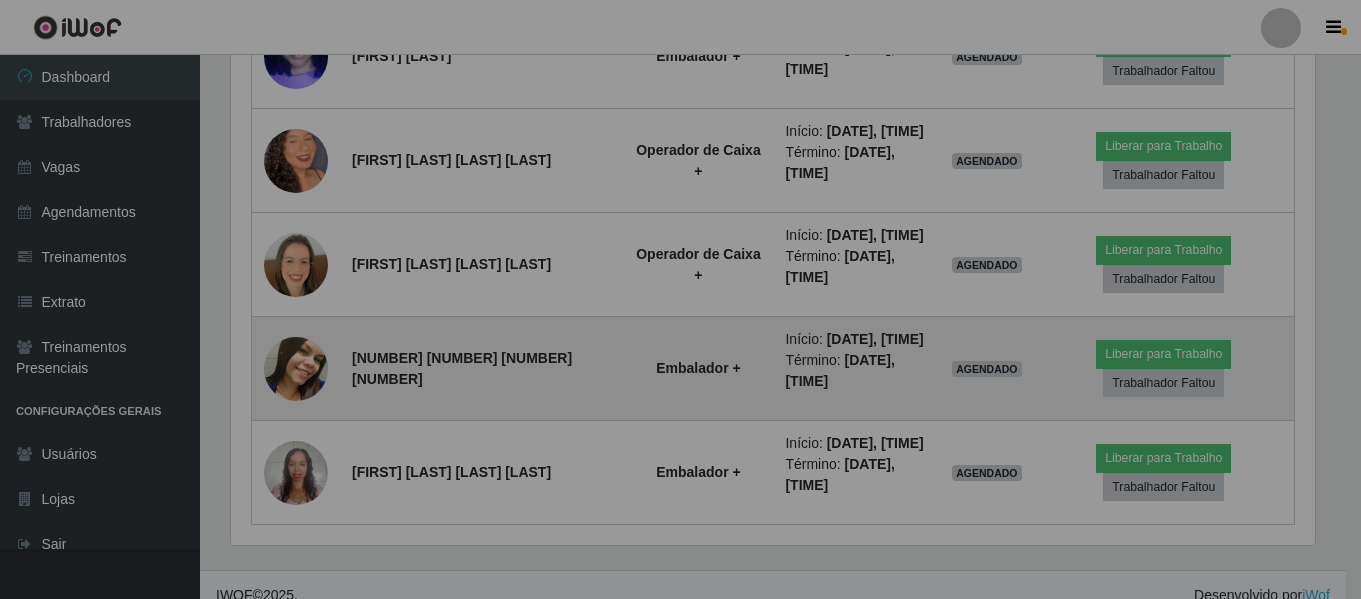 scroll, scrollTop: 999585, scrollLeft: 998901, axis: both 